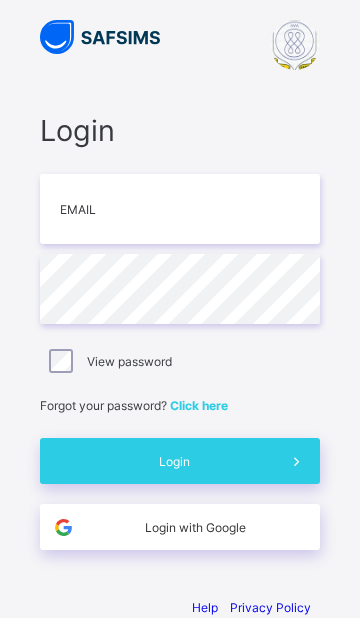 scroll, scrollTop: 0, scrollLeft: 0, axis: both 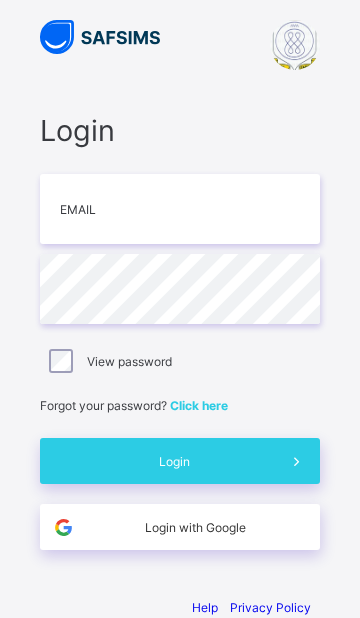 click at bounding box center (180, 209) 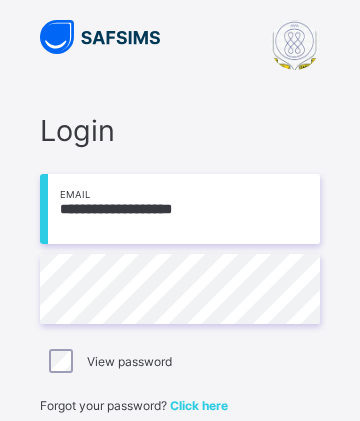 type on "**********" 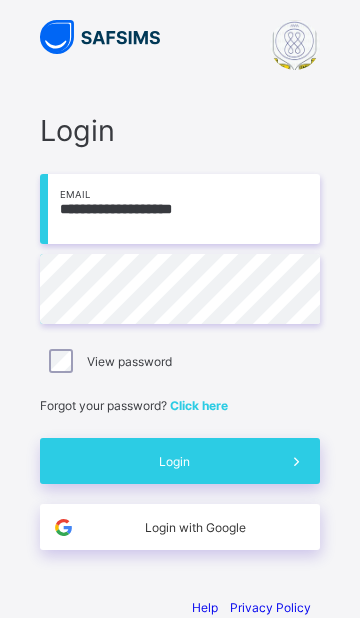 click on "Login" at bounding box center (174, 461) 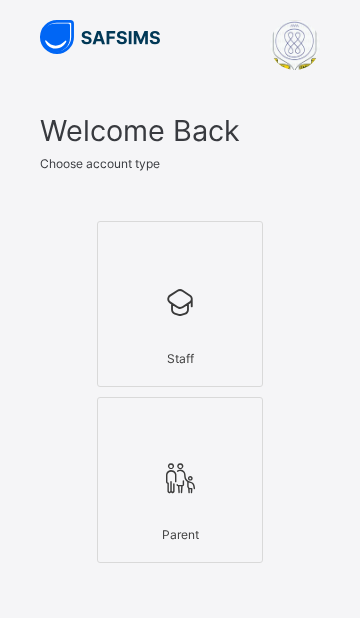 click at bounding box center [180, 302] 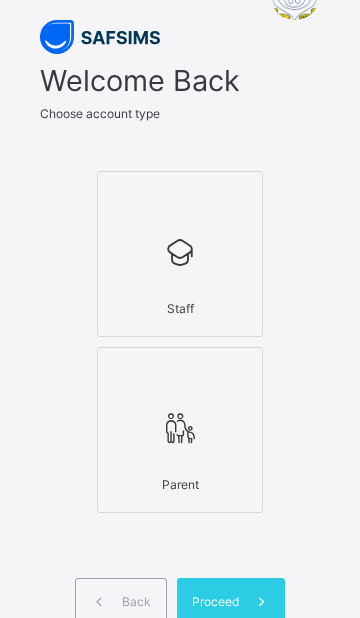 scroll, scrollTop: 73, scrollLeft: 0, axis: vertical 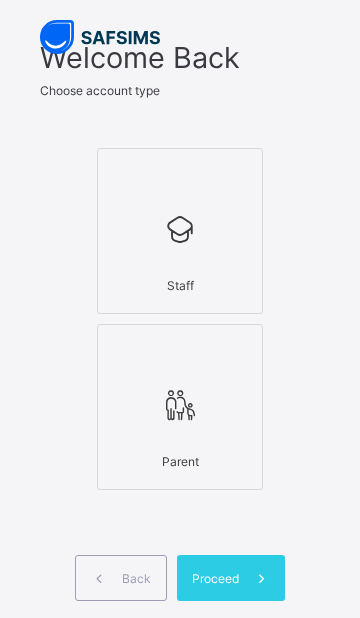 click at bounding box center [180, 228] 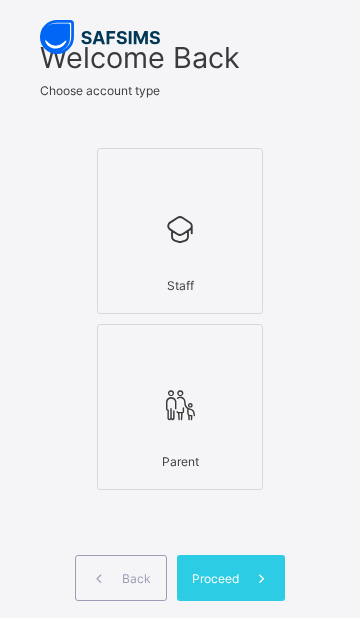 click at bounding box center (180, 228) 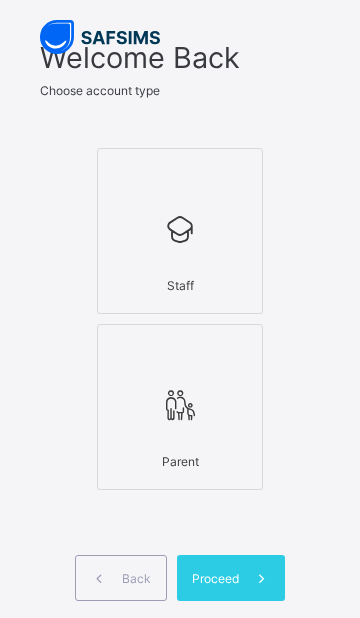 click on "Proceed" at bounding box center (215, 578) 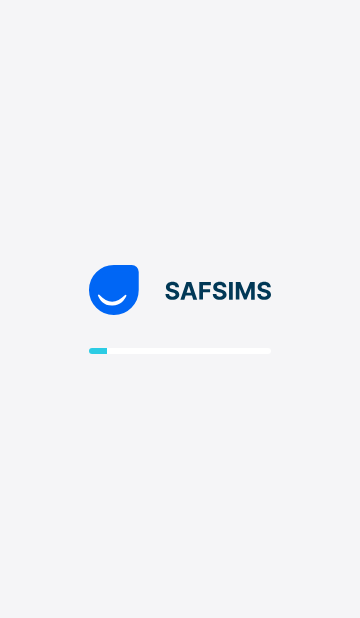 scroll, scrollTop: 0, scrollLeft: 0, axis: both 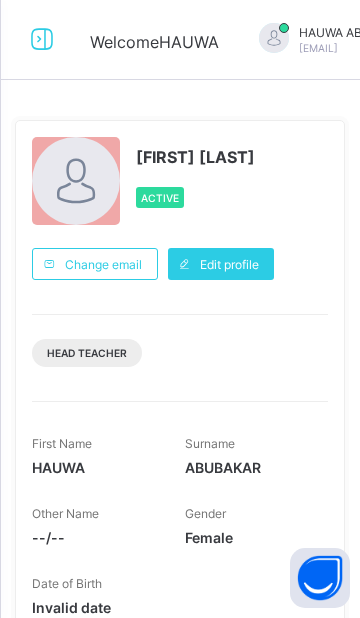 click at bounding box center [42, 39] 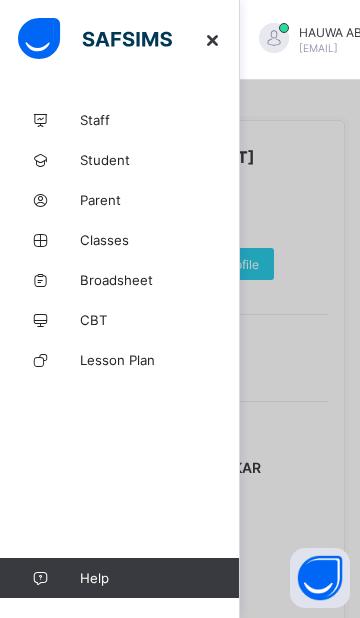 click on "Broadsheet" at bounding box center [120, 280] 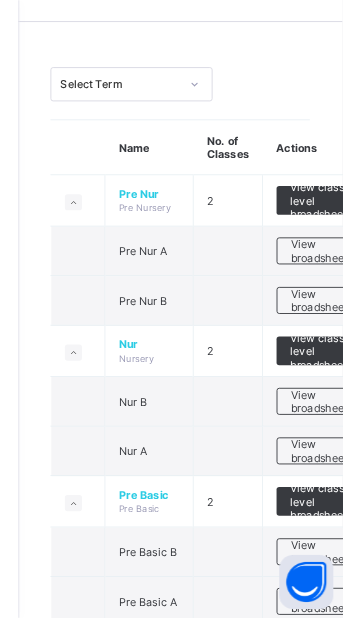 scroll, scrollTop: 0, scrollLeft: 0, axis: both 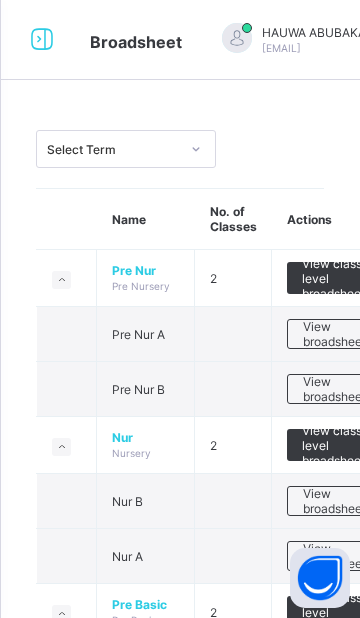 click at bounding box center (42, 39) 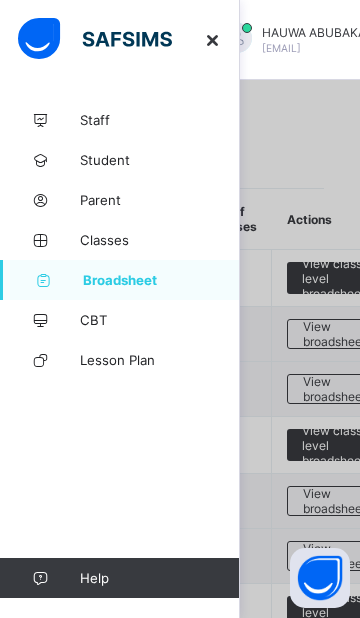 click on "Classes" at bounding box center [160, 240] 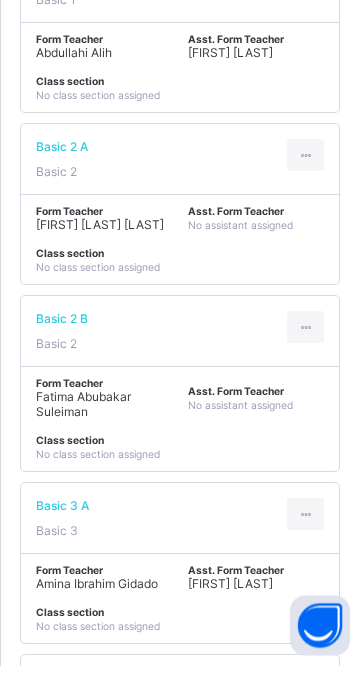 scroll, scrollTop: 1755, scrollLeft: 0, axis: vertical 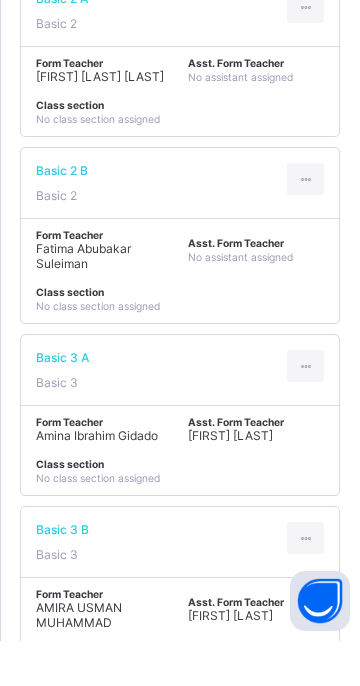 click on "Basic 3   A" at bounding box center (62, 402) 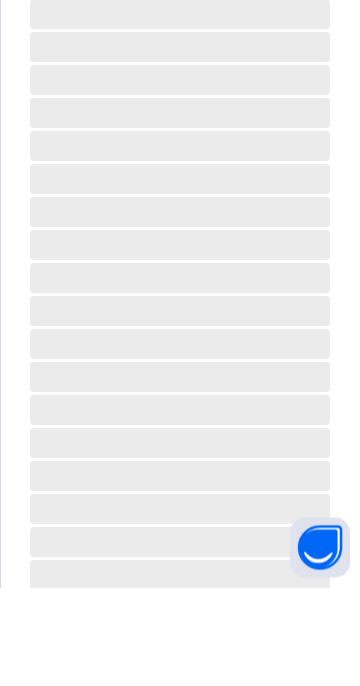 scroll, scrollTop: 0, scrollLeft: 0, axis: both 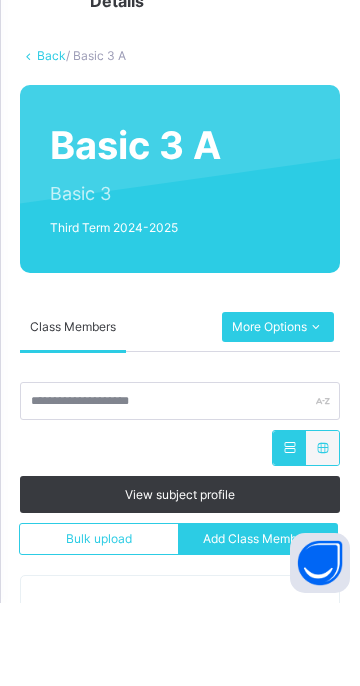 click at bounding box center [315, 410] 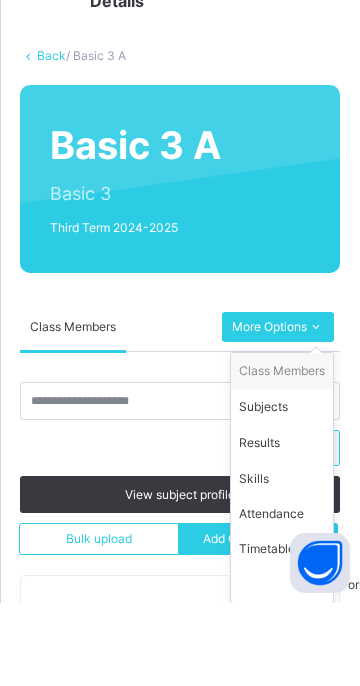 click on "Results" at bounding box center (282, 526) 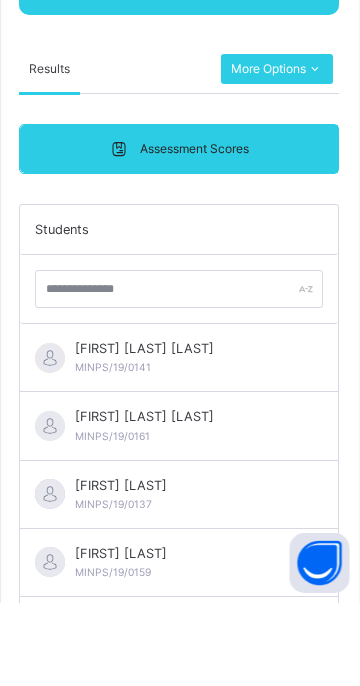 scroll, scrollTop: 337, scrollLeft: 0, axis: vertical 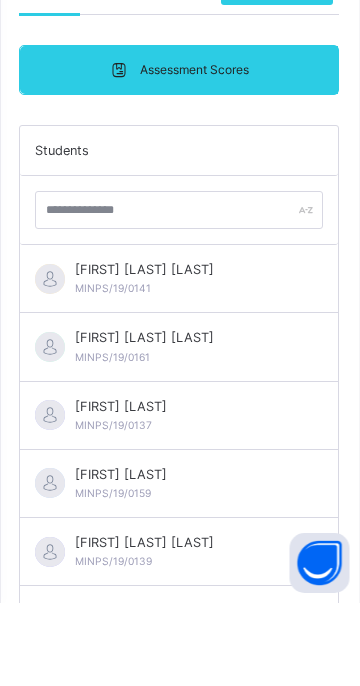 click on "[FIRST] [LAST] [LAST] MINPS/19/0141" at bounding box center (145, 361) 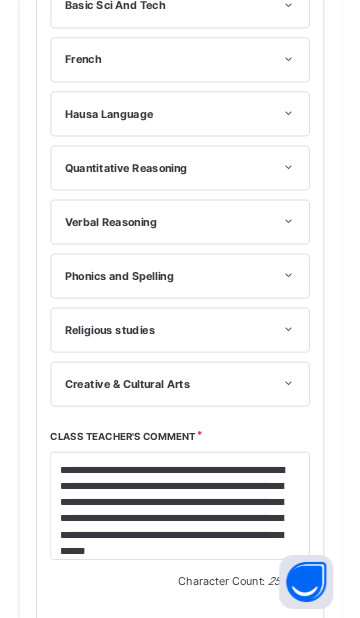 scroll, scrollTop: 248, scrollLeft: 0, axis: vertical 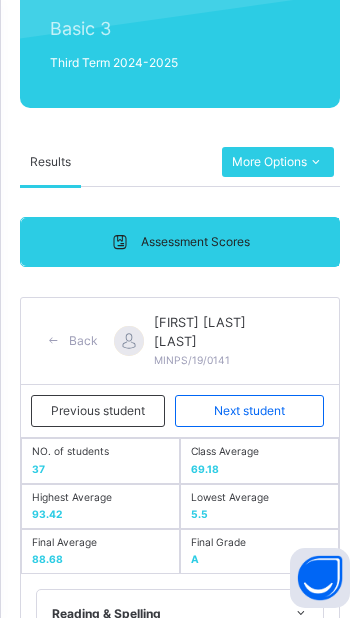 click on "Lowest Average   5.5" at bounding box center (259, 506) 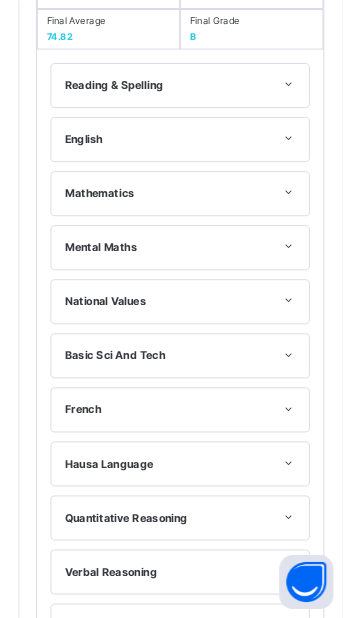 scroll, scrollTop: 244, scrollLeft: 0, axis: vertical 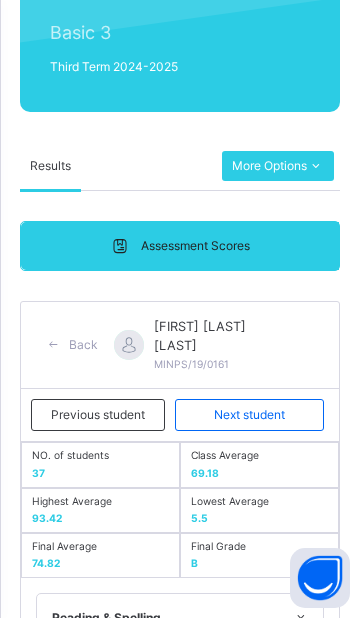 click on "Next student" at bounding box center [249, 415] 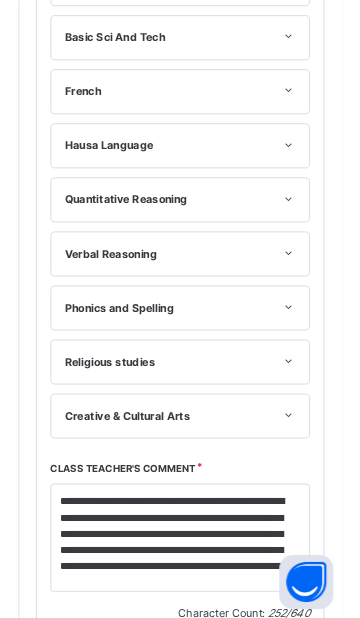 scroll, scrollTop: 436, scrollLeft: 0, axis: vertical 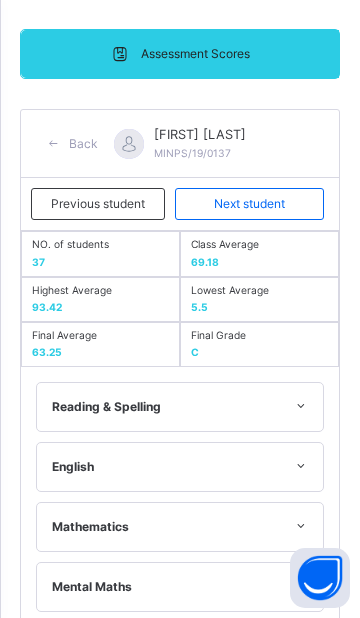 click on "Next student" at bounding box center (249, 204) 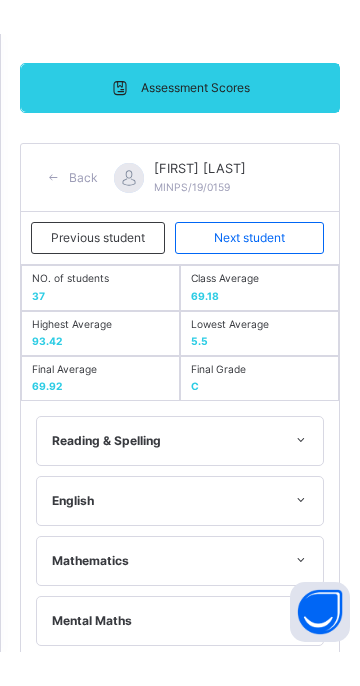 scroll, scrollTop: 1164, scrollLeft: 0, axis: vertical 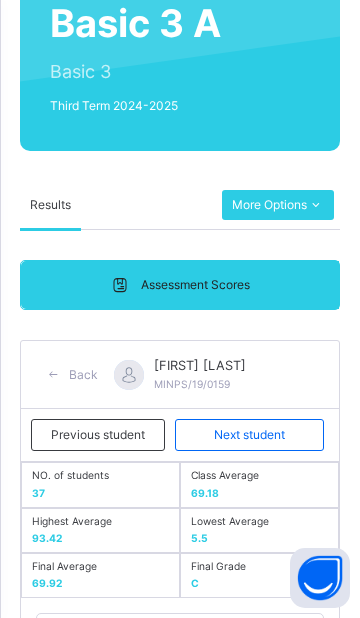 click on "Next student" at bounding box center [249, 435] 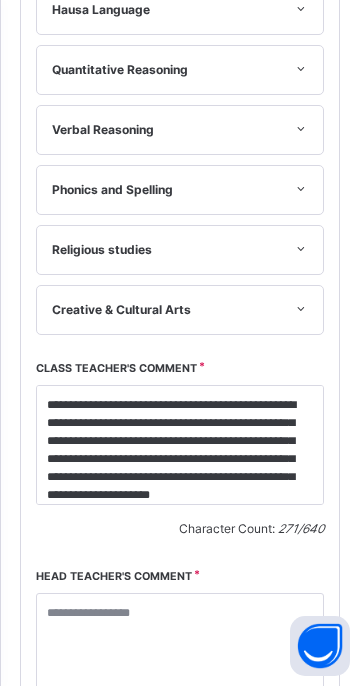 scroll, scrollTop: 1267, scrollLeft: 0, axis: vertical 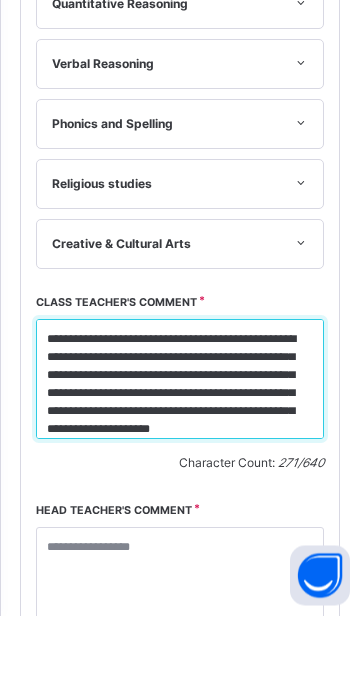 click on "**********" at bounding box center [180, 450] 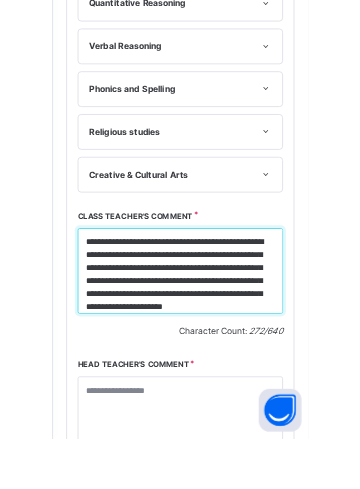 scroll, scrollTop: 1278, scrollLeft: 0, axis: vertical 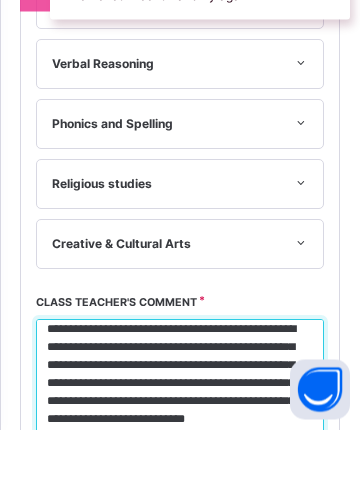 click on "**********" at bounding box center (180, 439) 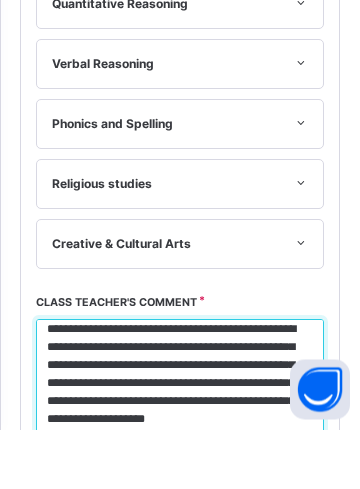 type on "**********" 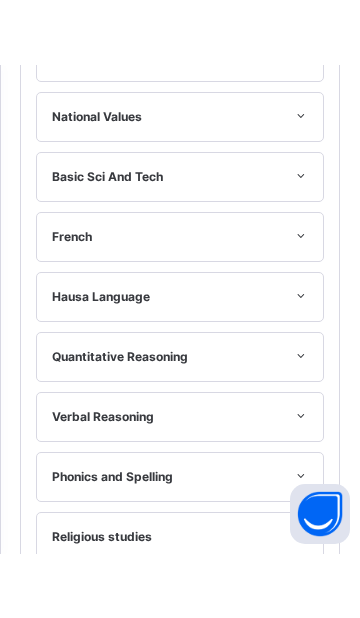 scroll, scrollTop: 427, scrollLeft: 0, axis: vertical 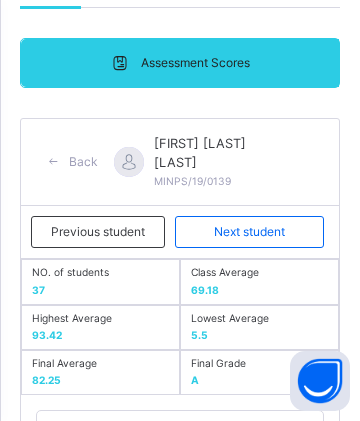 click on "Next student" at bounding box center (249, 232) 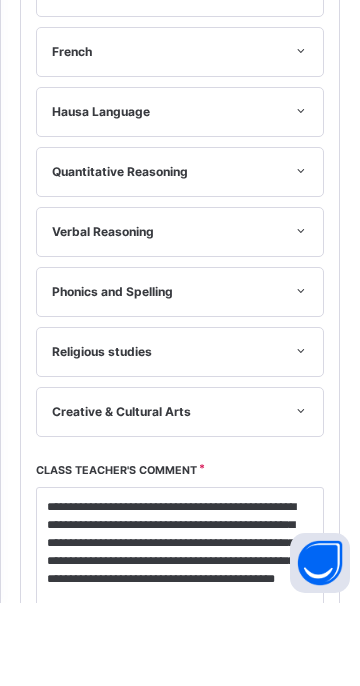 scroll, scrollTop: 1111, scrollLeft: 0, axis: vertical 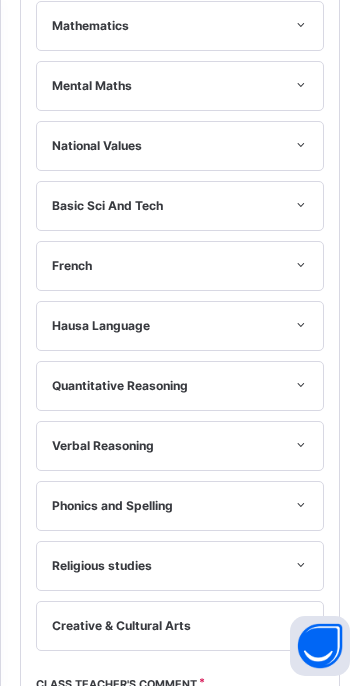 click on "Next student" at bounding box center (249, -297) 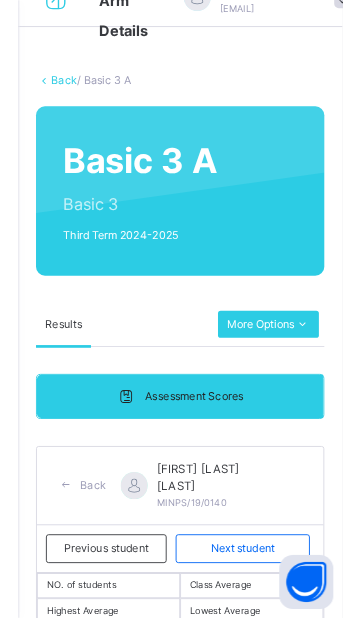 scroll, scrollTop: 343, scrollLeft: 0, axis: vertical 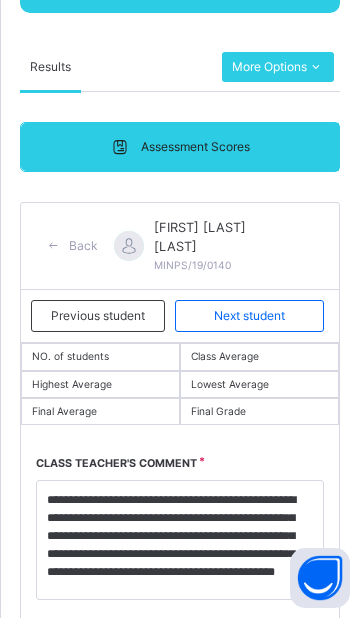 click on "Previous student" at bounding box center [98, 316] 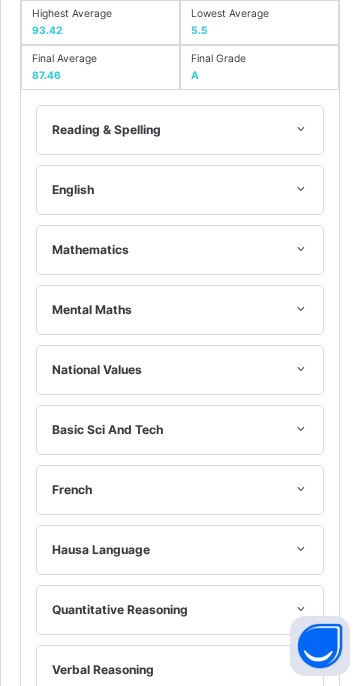 scroll, scrollTop: 553, scrollLeft: 0, axis: vertical 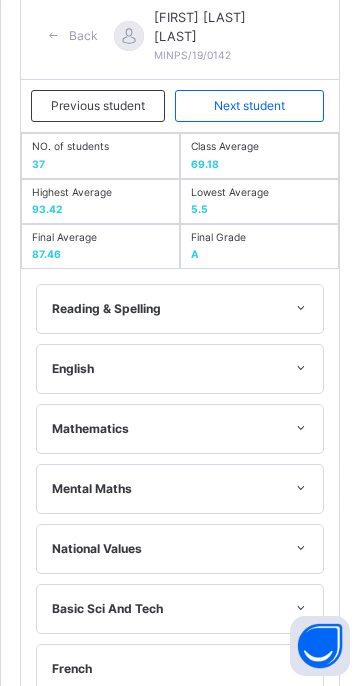 click on "Next student" at bounding box center [249, 106] 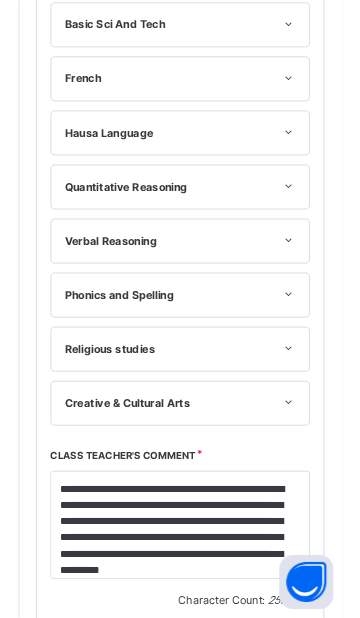 scroll, scrollTop: 808, scrollLeft: 0, axis: vertical 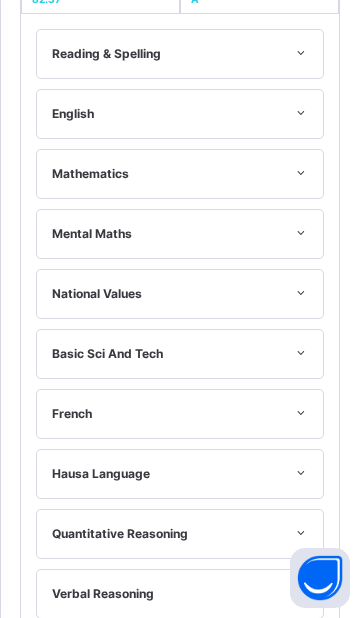 click on "Mathematics" at bounding box center [180, 174] 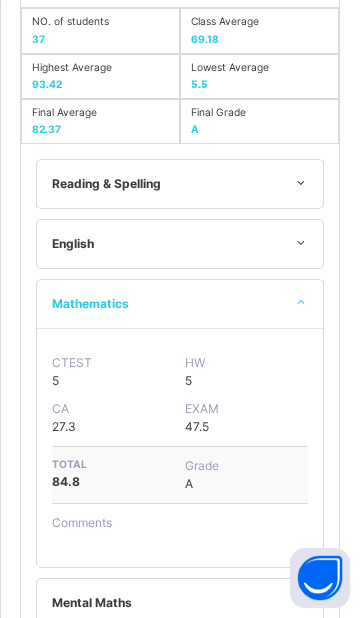 scroll, scrollTop: 673, scrollLeft: 0, axis: vertical 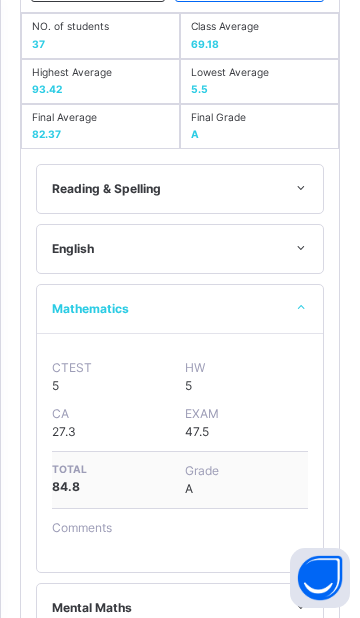 click on "English" at bounding box center [180, 249] 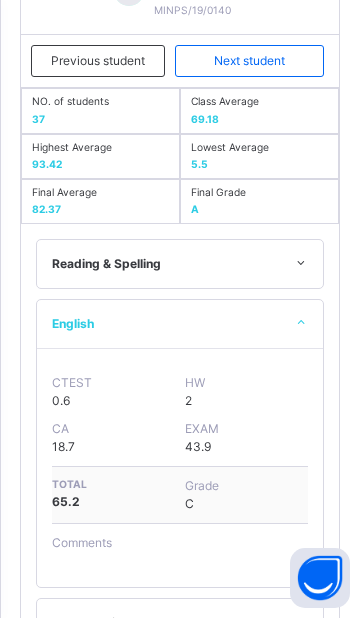 scroll, scrollTop: 553, scrollLeft: 0, axis: vertical 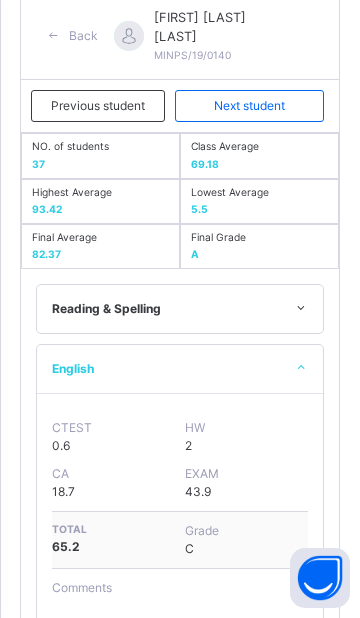 click on "Reading & Spelling" at bounding box center (180, 309) 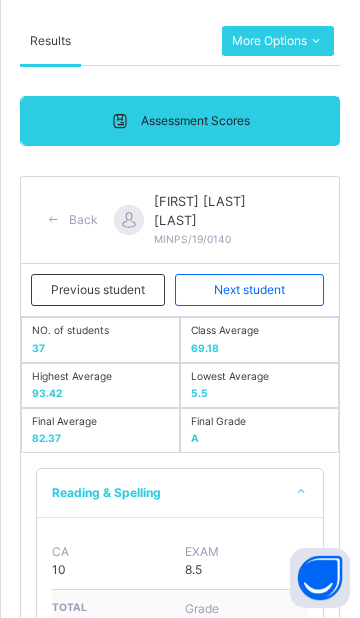 scroll, scrollTop: 356, scrollLeft: 0, axis: vertical 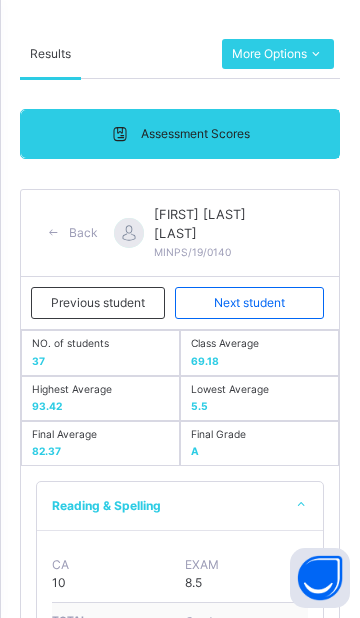 click on "Next student" at bounding box center (249, 303) 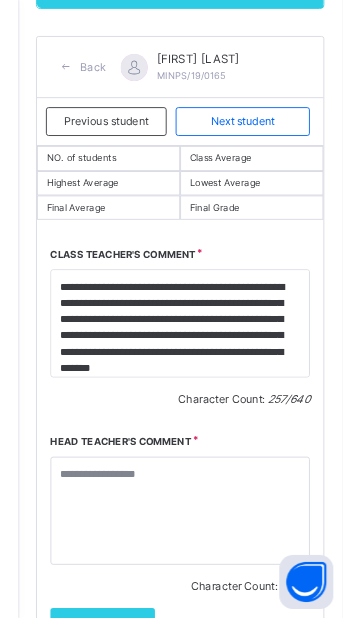 scroll, scrollTop: 342, scrollLeft: 0, axis: vertical 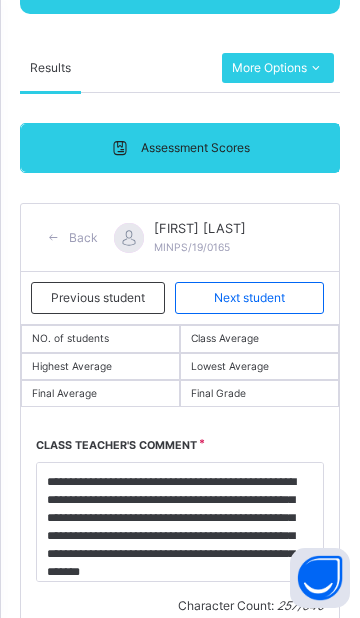 click on "Next student" at bounding box center (249, 298) 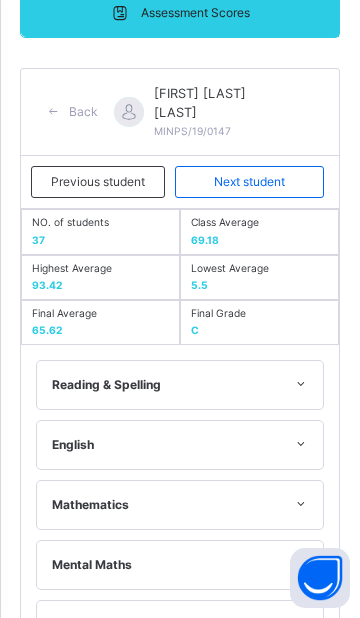 scroll, scrollTop: 471, scrollLeft: 0, axis: vertical 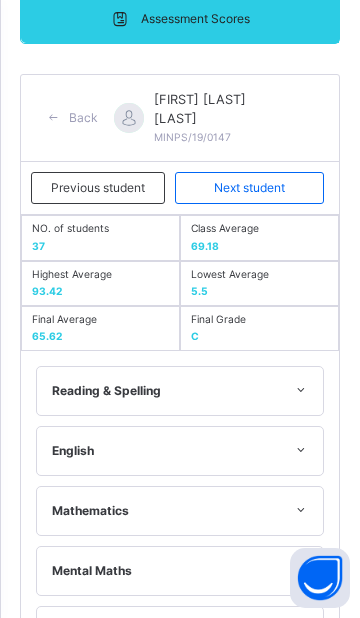 click on "Next student" at bounding box center [249, 188] 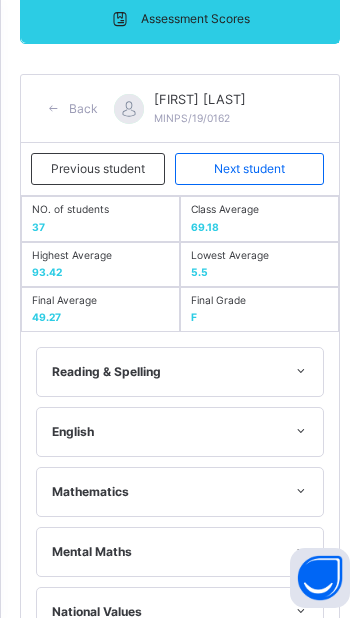 click on "Reading & Spelling" at bounding box center (180, 372) 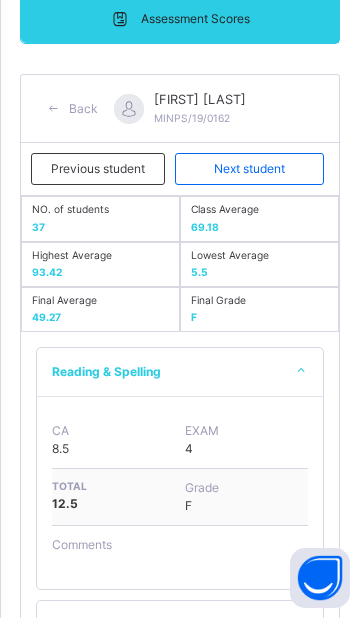 click on "Reading & Spelling" at bounding box center [180, 372] 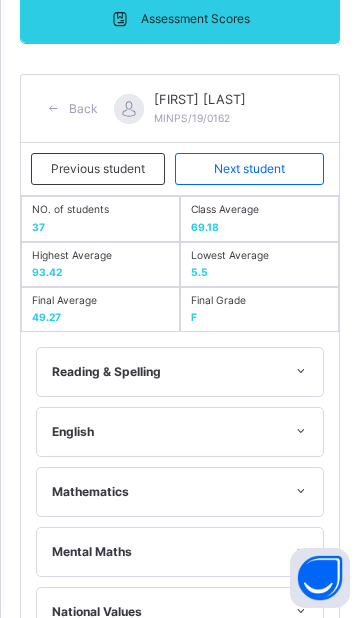 click at bounding box center (300, 431) 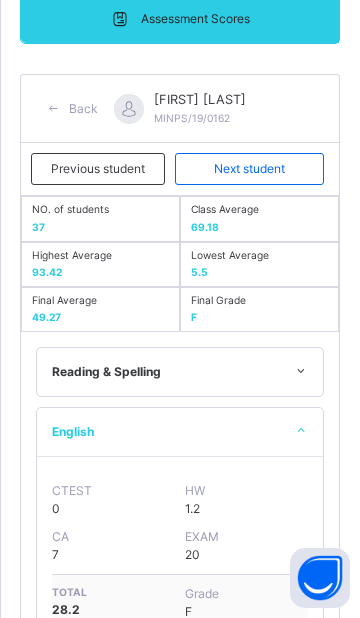 click on "English" at bounding box center [180, 432] 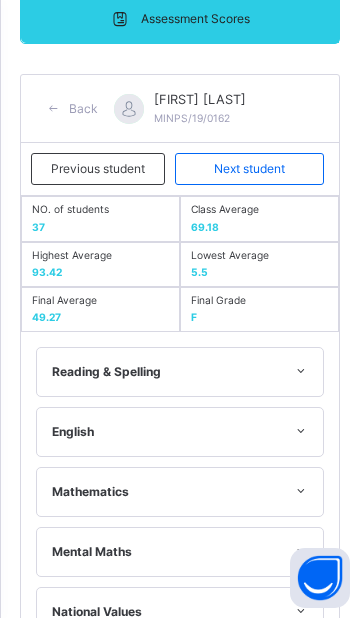 click at bounding box center (300, 611) 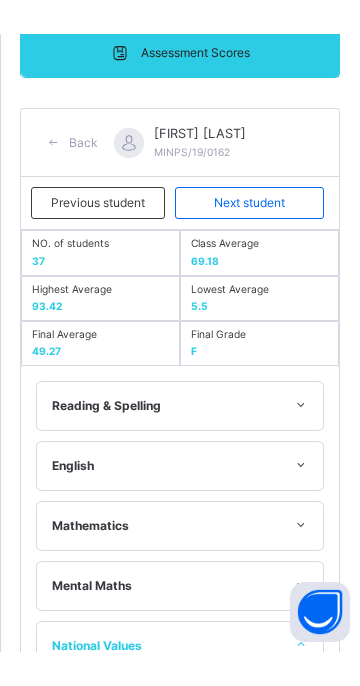 scroll, scrollTop: 550, scrollLeft: 0, axis: vertical 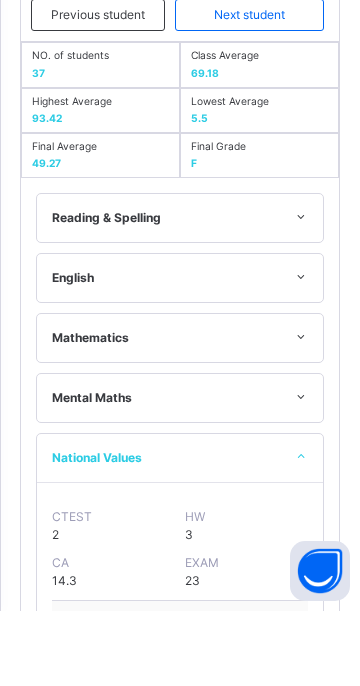 click at bounding box center [300, 532] 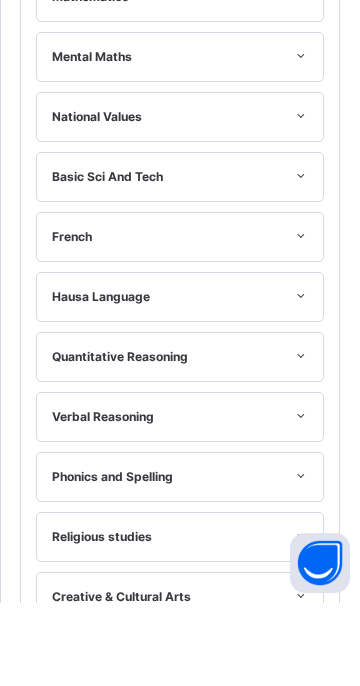 scroll, scrollTop: 888, scrollLeft: 0, axis: vertical 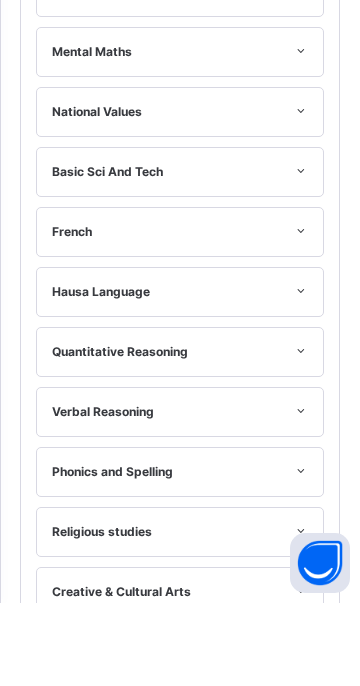 click at bounding box center (300, 674) 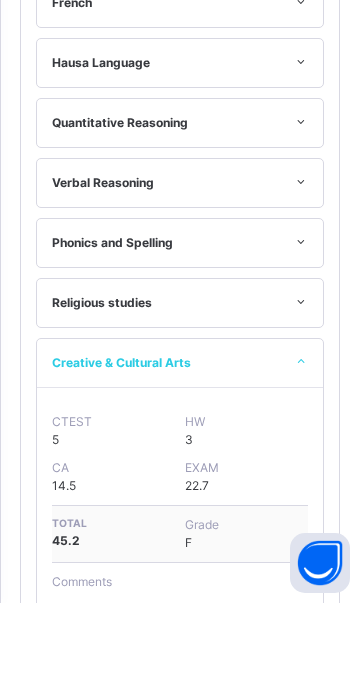 scroll, scrollTop: 1119, scrollLeft: 0, axis: vertical 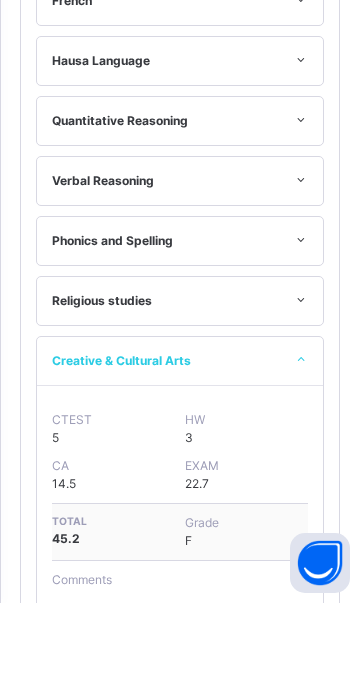 click on "Creative & Cultural Arts" at bounding box center (180, 444) 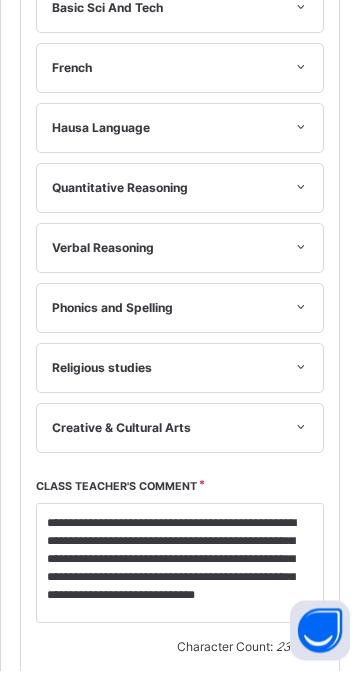 scroll, scrollTop: 0, scrollLeft: 0, axis: both 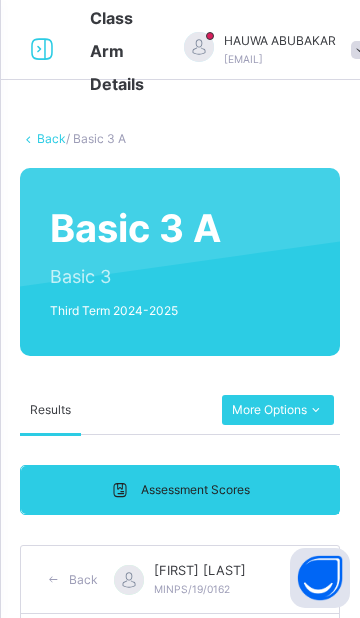 click on "Next student" at bounding box center (249, 640) 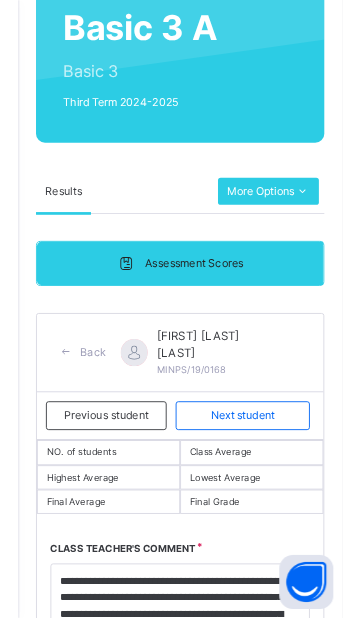 scroll, scrollTop: 196, scrollLeft: 0, axis: vertical 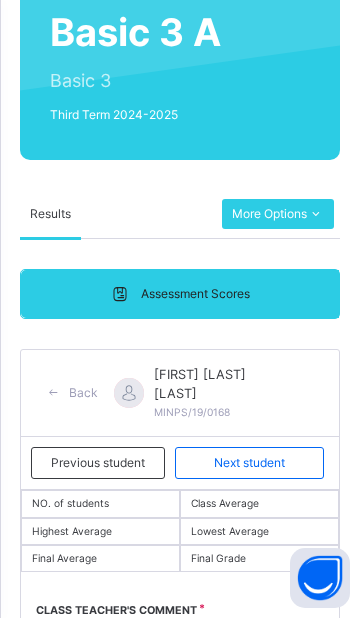 click on "Back" at bounding box center (83, 393) 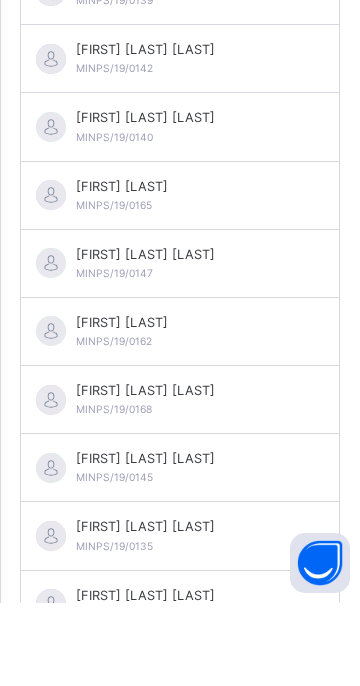 scroll, scrollTop: 899, scrollLeft: 0, axis: vertical 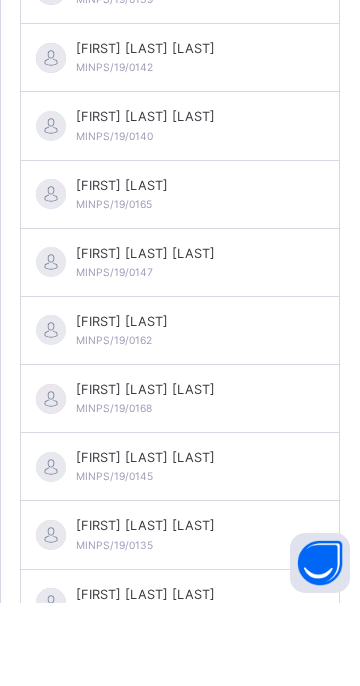 click on "[FIRST] [LAST] [ID]" at bounding box center [180, 482] 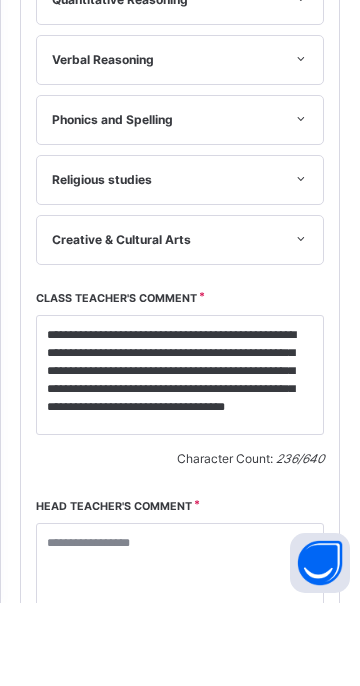 scroll, scrollTop: 1265, scrollLeft: 0, axis: vertical 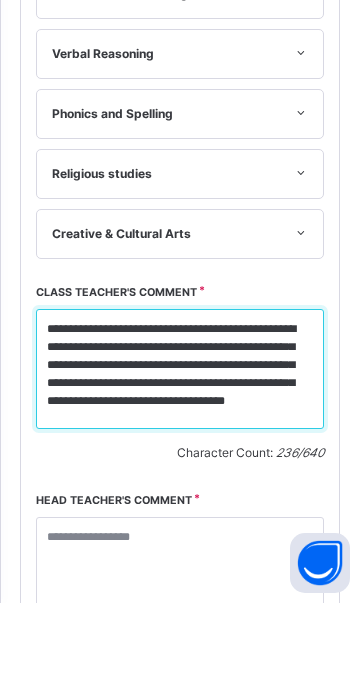 click on "**********" at bounding box center [180, 452] 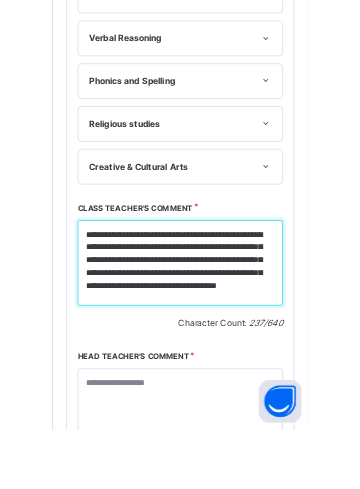 scroll, scrollTop: 1289, scrollLeft: 0, axis: vertical 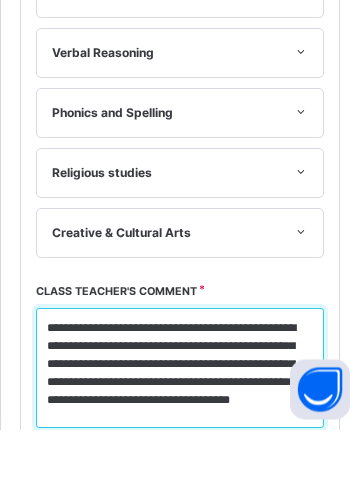 type on "**********" 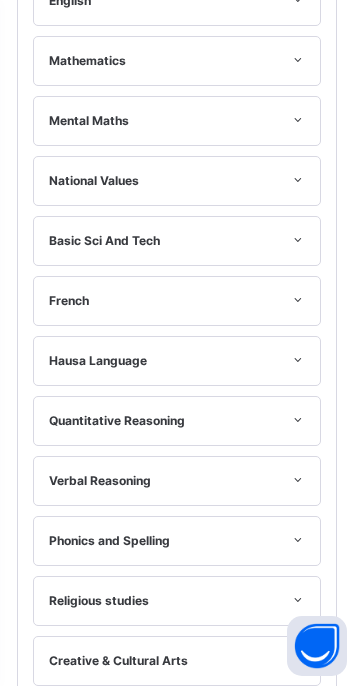 scroll, scrollTop: 904, scrollLeft: 0, axis: vertical 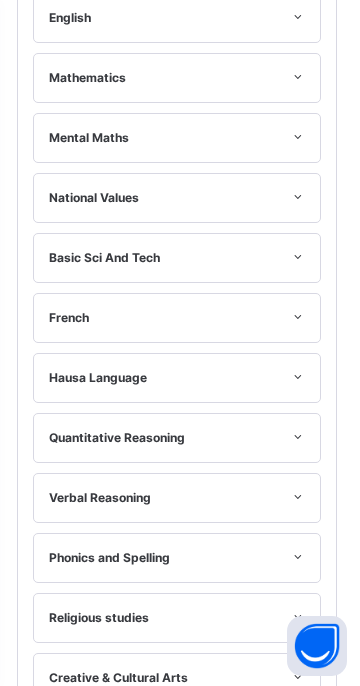 click on "English" at bounding box center [180, 18] 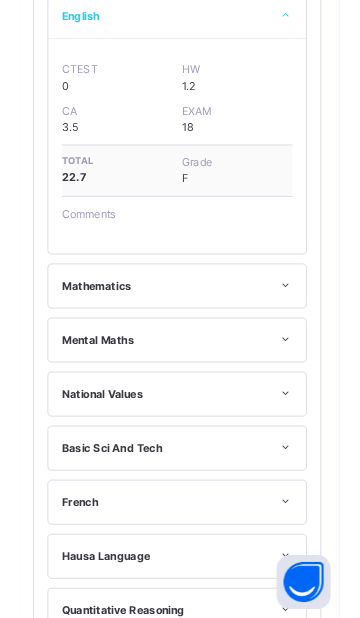 scroll, scrollTop: 690, scrollLeft: 0, axis: vertical 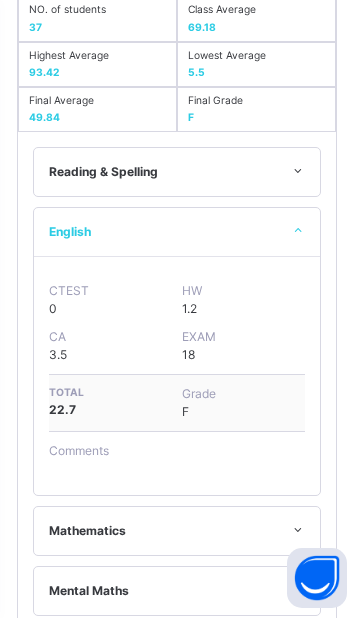 click at bounding box center (300, 171) 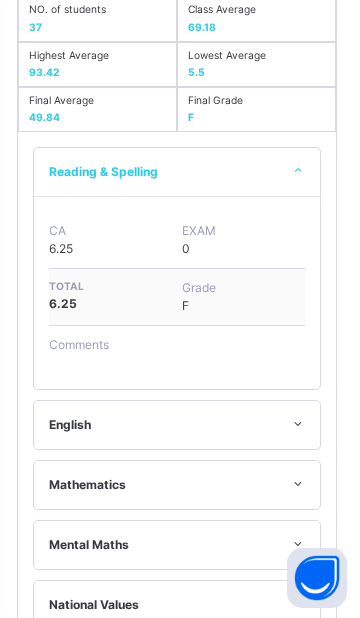 click on "Mathematics" at bounding box center (180, 485) 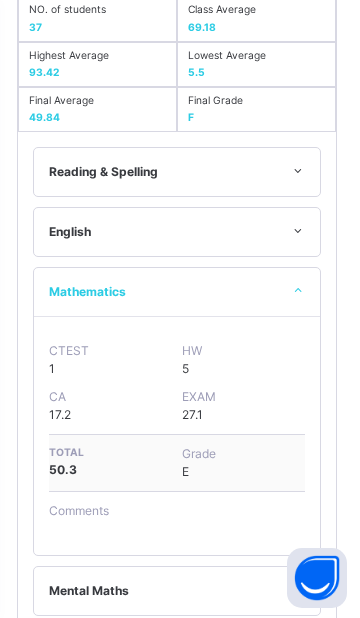 click at bounding box center [300, 650] 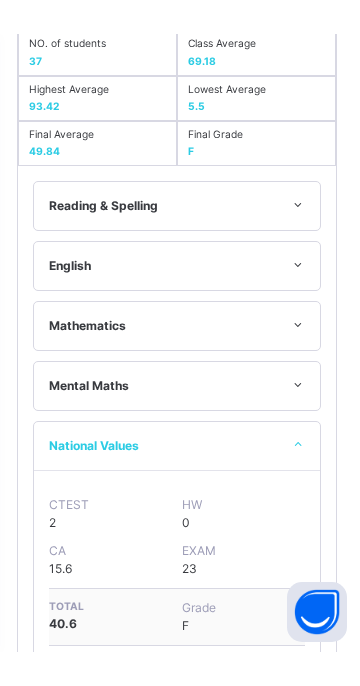 scroll, scrollTop: 744, scrollLeft: 0, axis: vertical 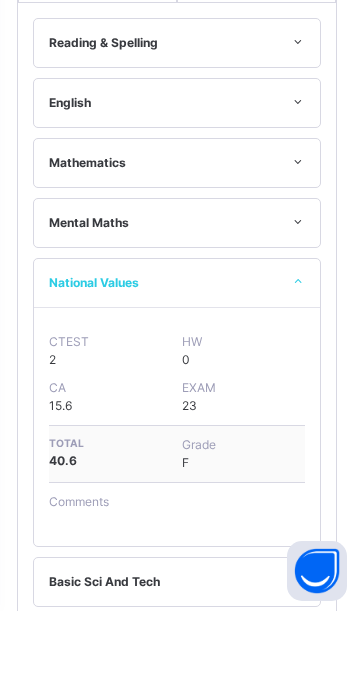 click at bounding box center [300, 656] 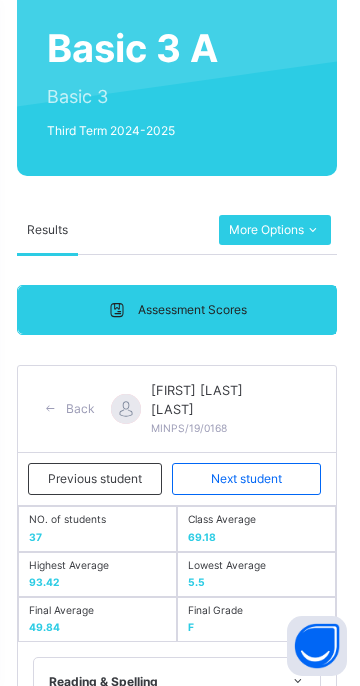 scroll, scrollTop: 55, scrollLeft: 0, axis: vertical 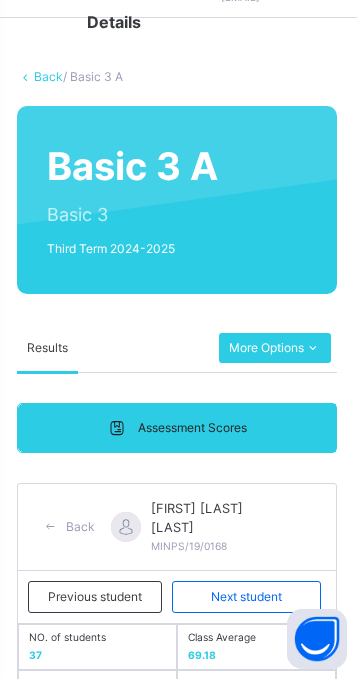click on "Next student" at bounding box center [249, 604] 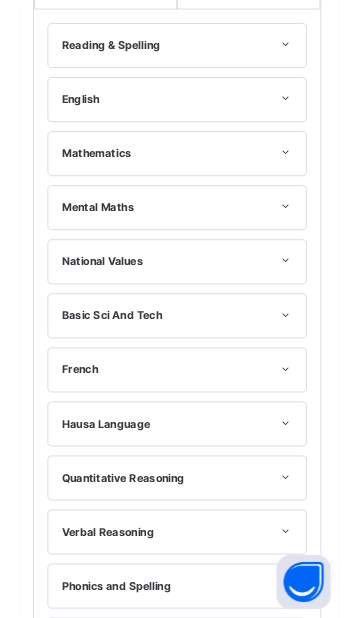 scroll, scrollTop: 324, scrollLeft: 0, axis: vertical 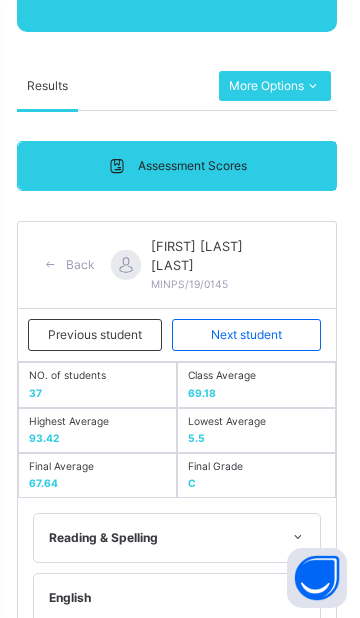 click on "Next student" at bounding box center [249, 335] 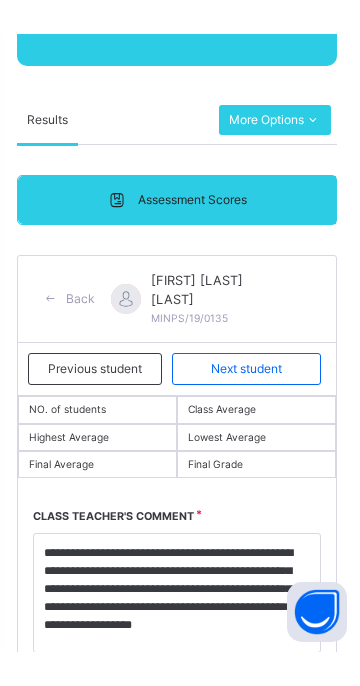 scroll, scrollTop: 296, scrollLeft: 0, axis: vertical 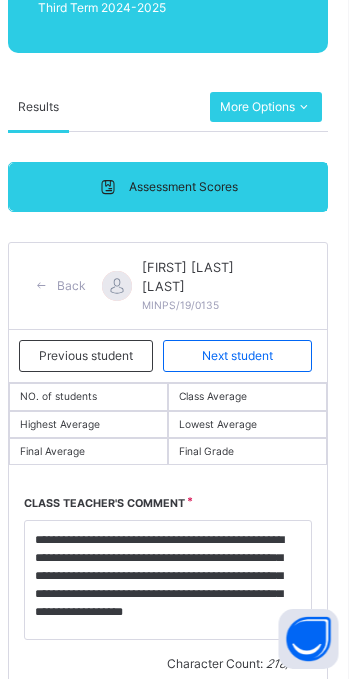 click on "Previous student" at bounding box center [98, 363] 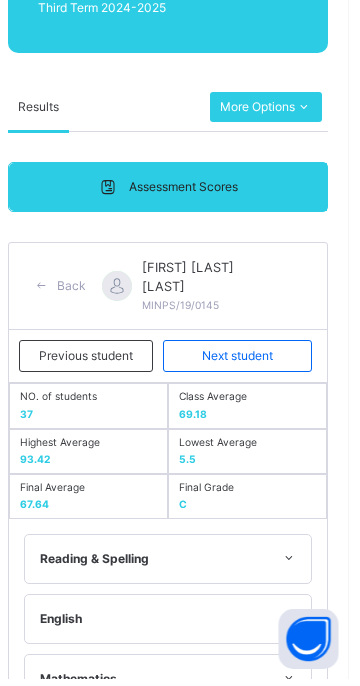 click on "Next student" at bounding box center (249, 363) 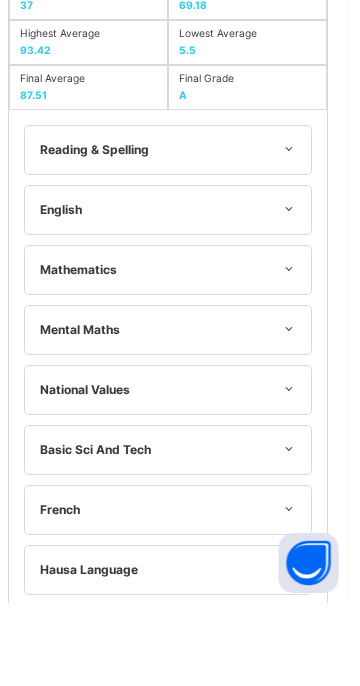 scroll, scrollTop: 652, scrollLeft: 0, axis: vertical 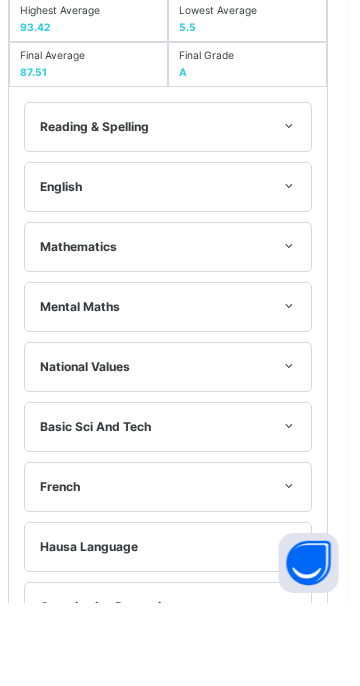 click on "English" at bounding box center [180, 270] 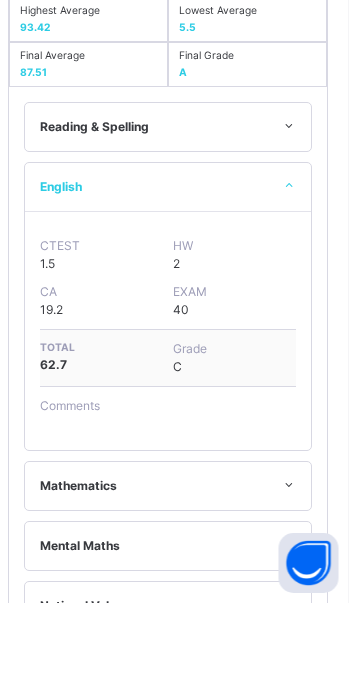 click on "Mathematics" at bounding box center (180, 569) 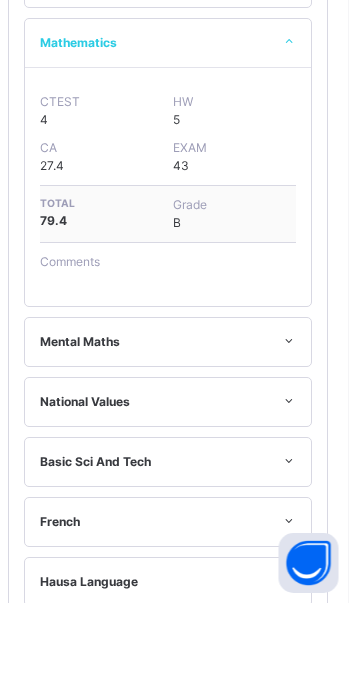scroll, scrollTop: 857, scrollLeft: 0, axis: vertical 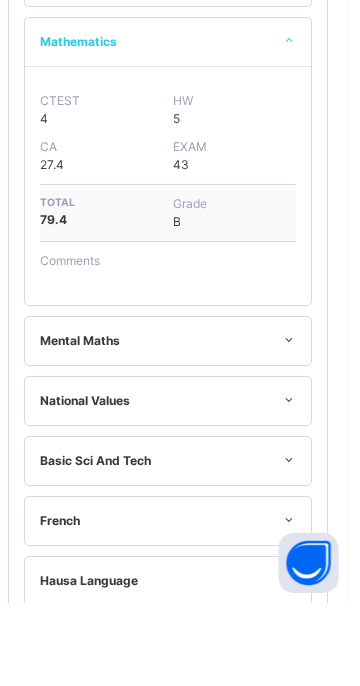 click on "National Values" at bounding box center (180, 484) 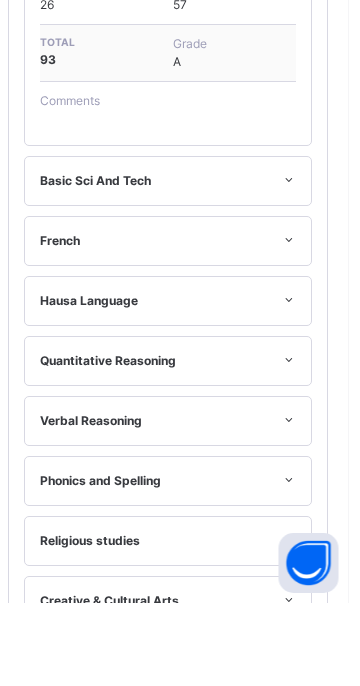scroll, scrollTop: 1137, scrollLeft: 0, axis: vertical 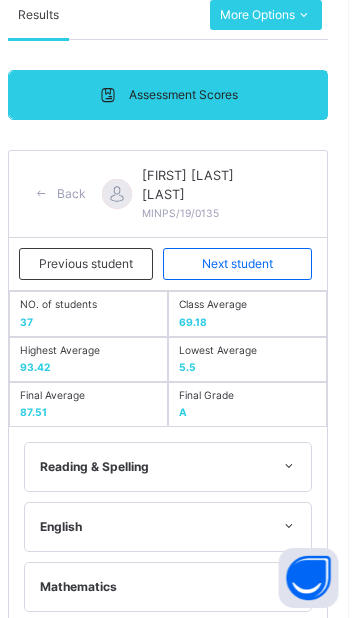 click on "Next student" at bounding box center [249, 264] 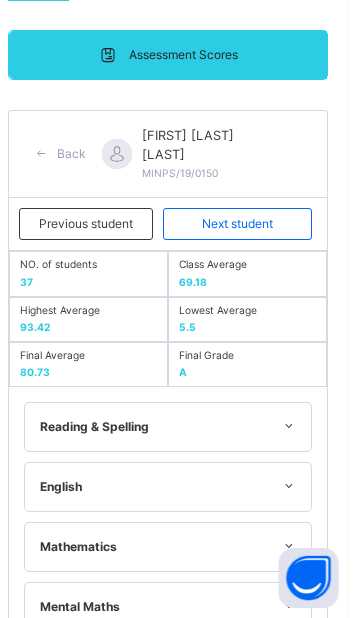 scroll, scrollTop: 395, scrollLeft: 0, axis: vertical 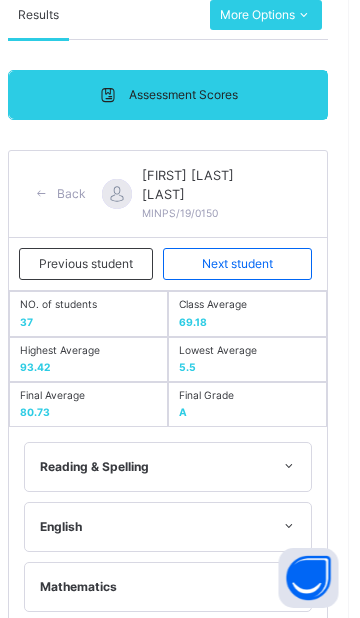 click on "Next student" at bounding box center [249, 264] 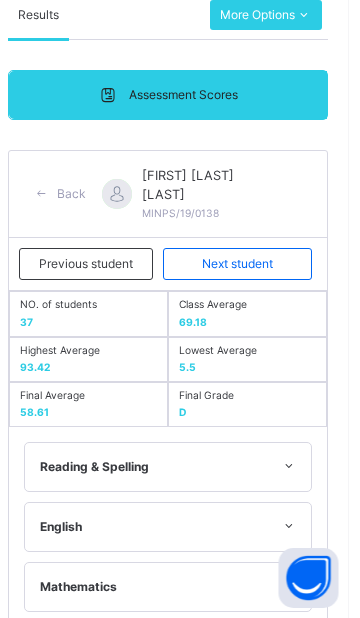 click on "Reading & Spelling" at bounding box center [180, 467] 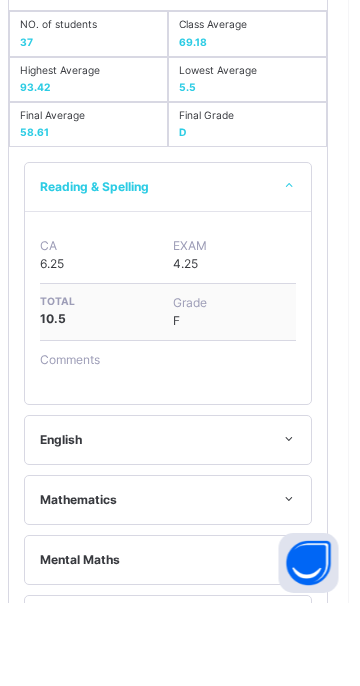 scroll, scrollTop: 593, scrollLeft: 0, axis: vertical 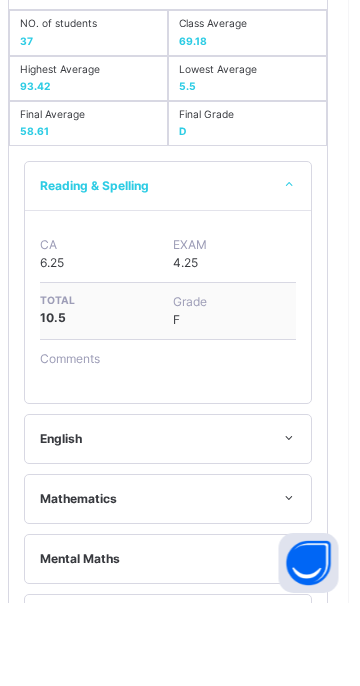 click on "English" at bounding box center [180, 522] 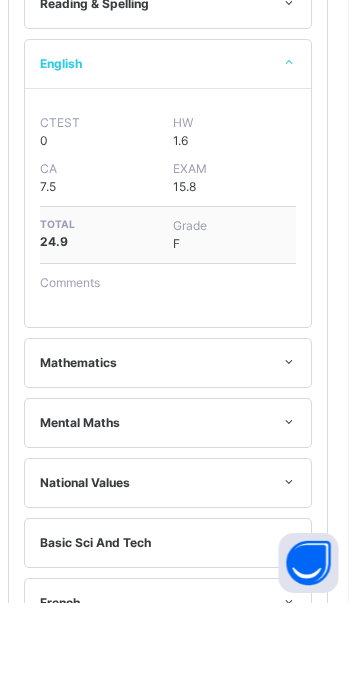 scroll, scrollTop: 775, scrollLeft: 0, axis: vertical 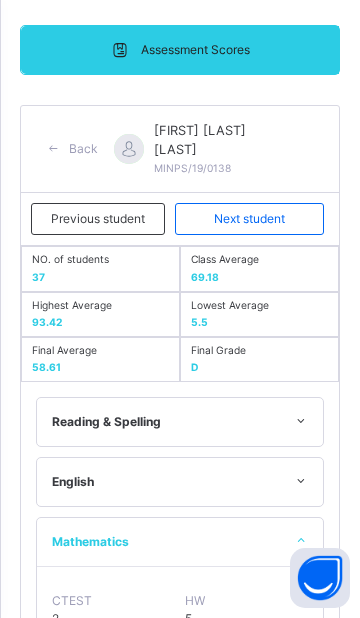 click on "Next student" at bounding box center [249, 219] 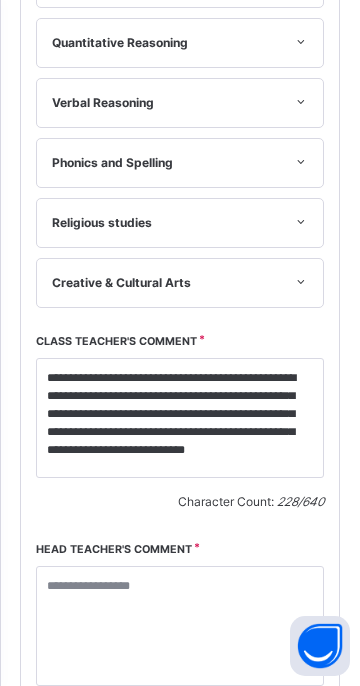 scroll, scrollTop: 246, scrollLeft: 0, axis: vertical 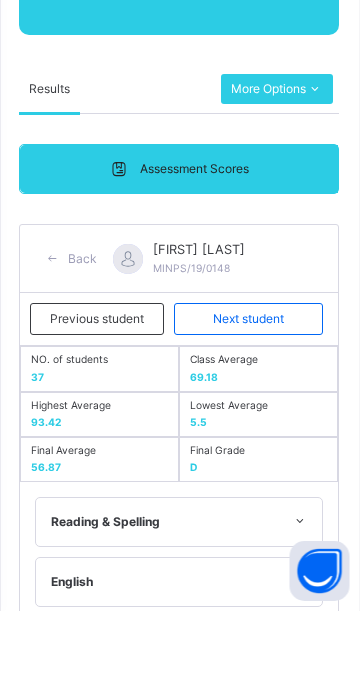 click on "Next student" at bounding box center [249, 394] 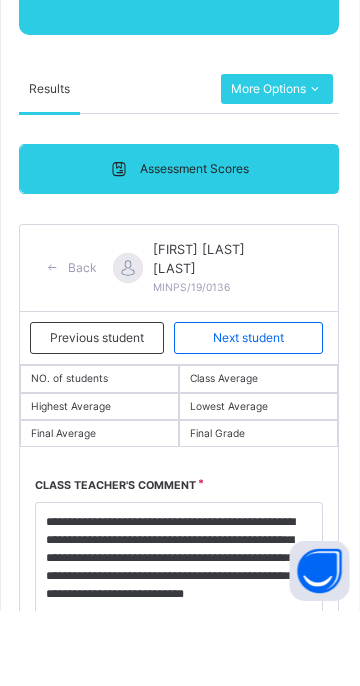 click on "Previous student" at bounding box center [98, 413] 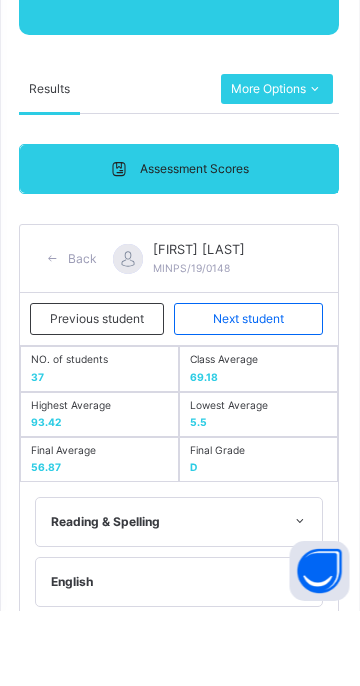 click on "Next student" at bounding box center [249, 394] 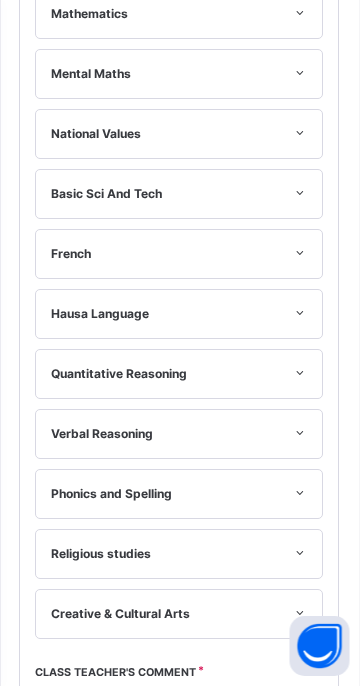 scroll, scrollTop: 93, scrollLeft: 0, axis: vertical 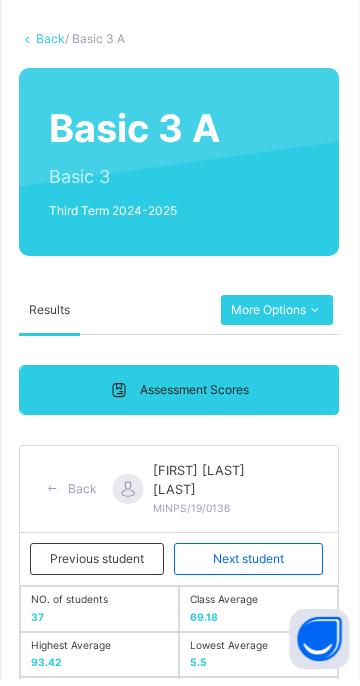 click on "Back [FIRST] [LAST] [LAST] MINPS/19/0136" at bounding box center [180, 496] 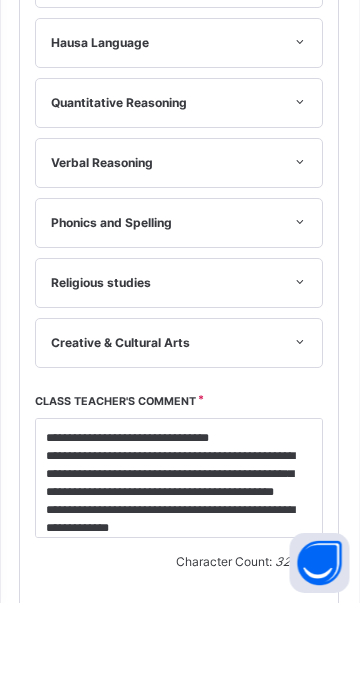 scroll, scrollTop: 1176, scrollLeft: 0, axis: vertical 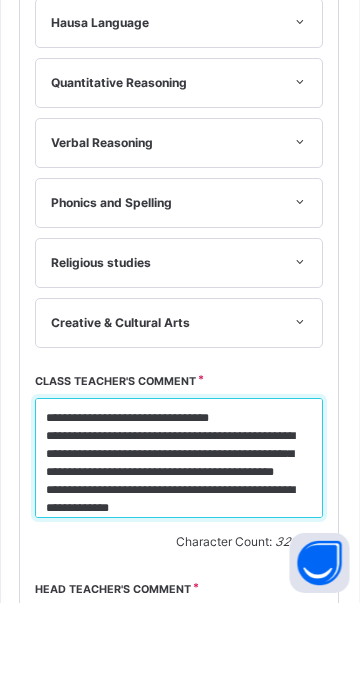 click on "**********" at bounding box center (180, 541) 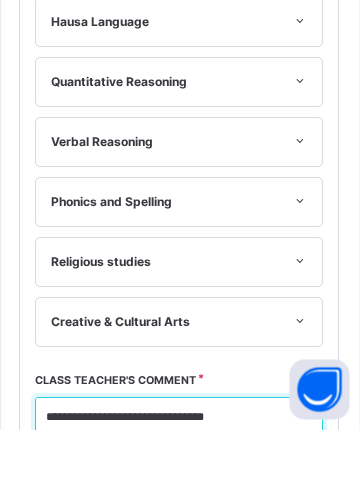 scroll, scrollTop: 1432, scrollLeft: 0, axis: vertical 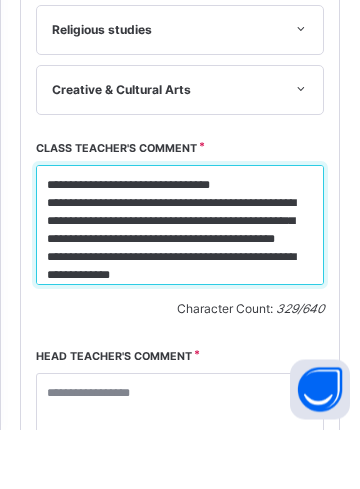 click on "**********" at bounding box center (180, 285) 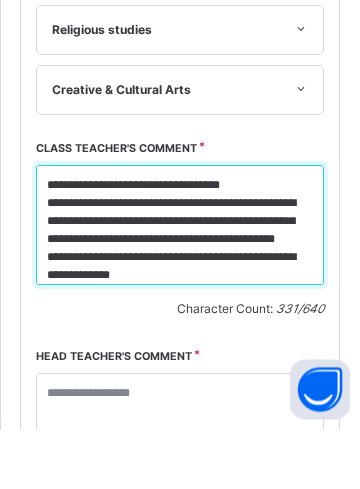 click on "**********" at bounding box center [180, 285] 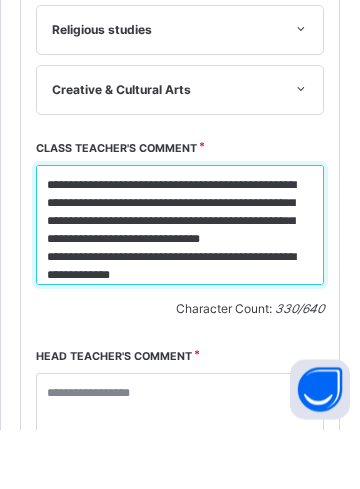 click on "**********" at bounding box center [180, 285] 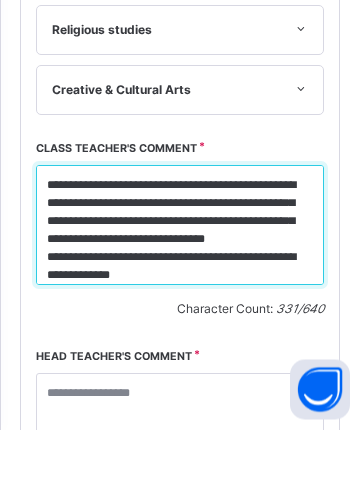click on "**********" at bounding box center [180, 285] 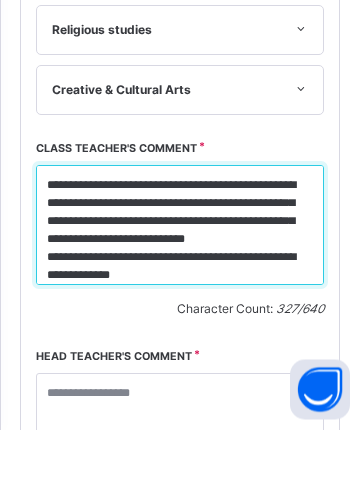click on "**********" at bounding box center [180, 285] 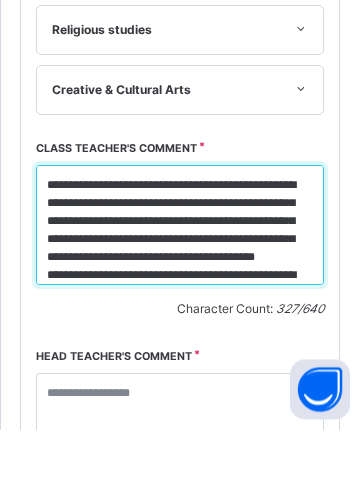 click on "**********" at bounding box center [180, 285] 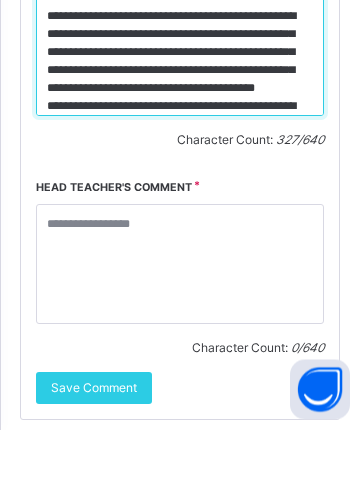 scroll, scrollTop: 1611, scrollLeft: 0, axis: vertical 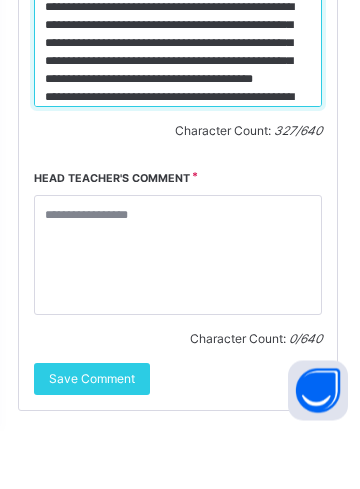 type on "**********" 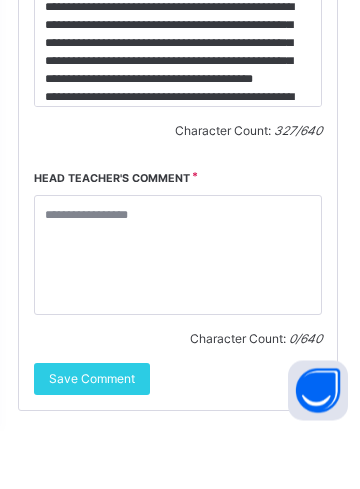 click on "Save Comment" at bounding box center [94, 438] 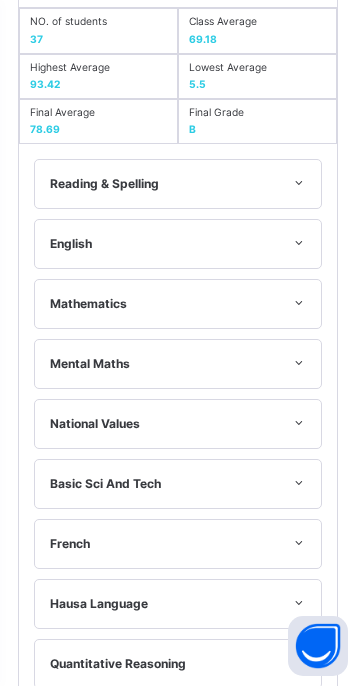 scroll, scrollTop: 677, scrollLeft: 0, axis: vertical 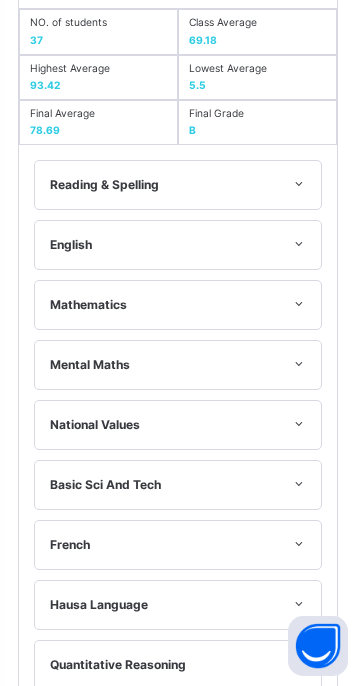 click on "Next student" at bounding box center [249, -18] 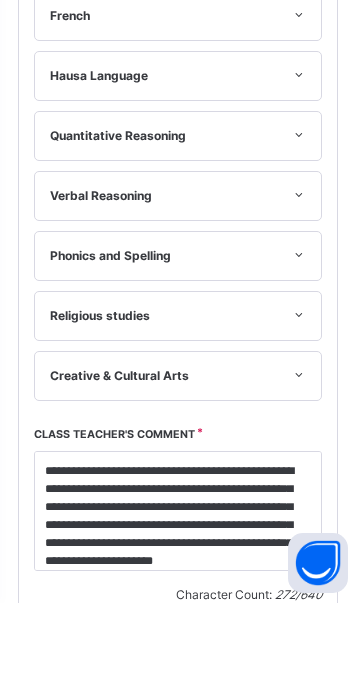 scroll, scrollTop: 1109, scrollLeft: 0, axis: vertical 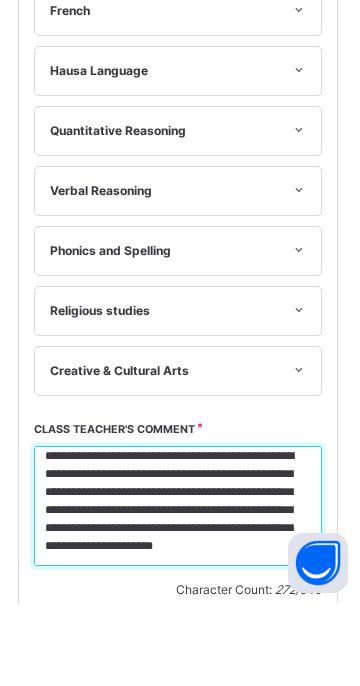 click on "**********" at bounding box center [180, 589] 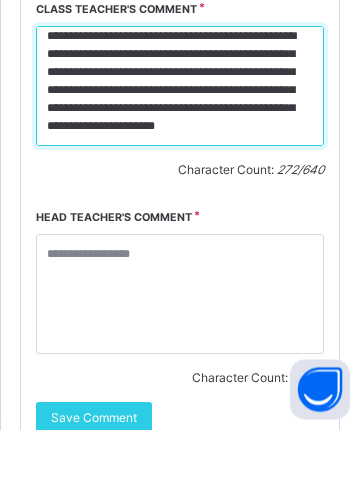 scroll, scrollTop: 1553, scrollLeft: 0, axis: vertical 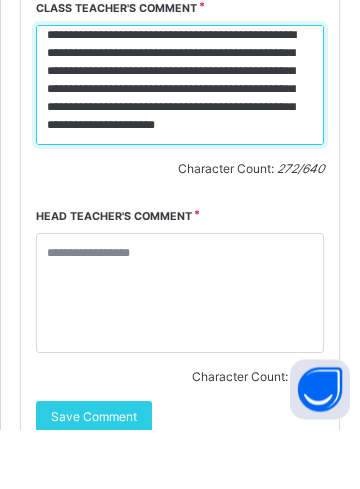 type on "**********" 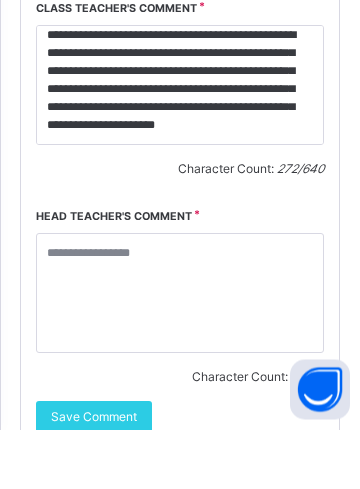 click on "Save Comment" at bounding box center (94, 477) 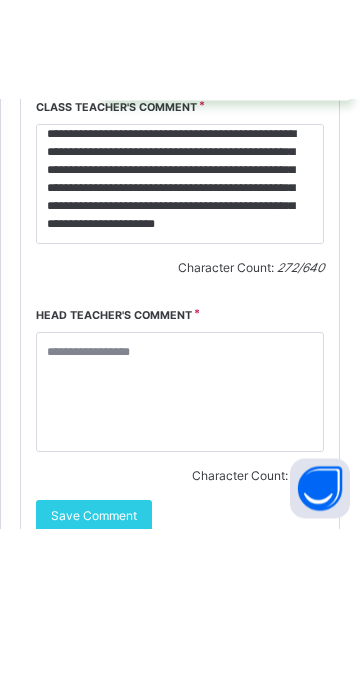 scroll, scrollTop: 1267, scrollLeft: 0, axis: vertical 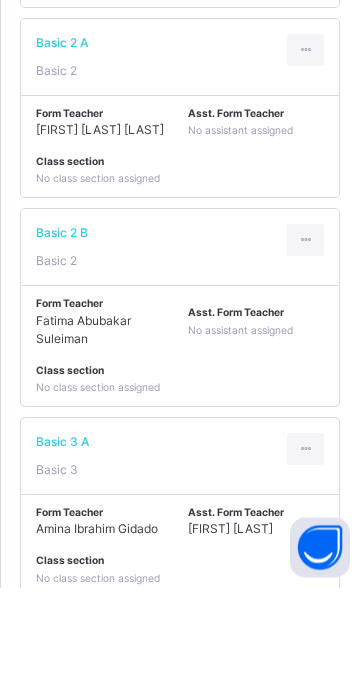 click on "Form Teacher" at bounding box center (104, 402) 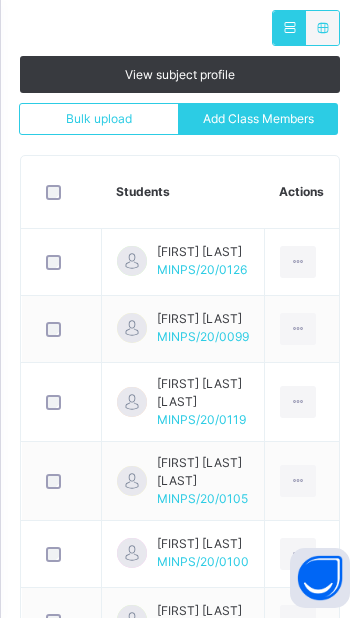 scroll, scrollTop: 493, scrollLeft: 0, axis: vertical 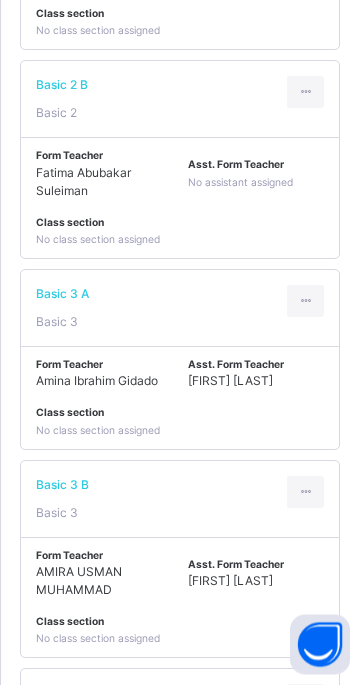 click on "Basic 3 A Basic 3" at bounding box center (180, 310) 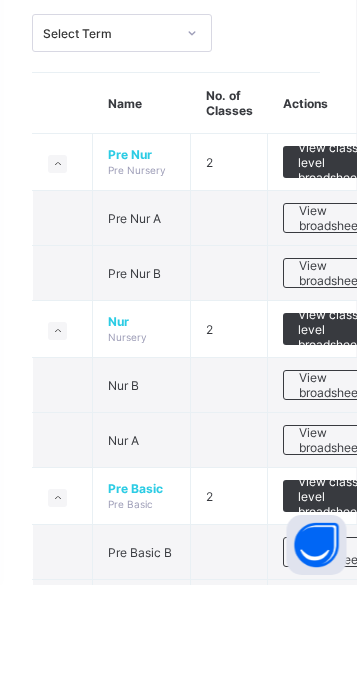 scroll, scrollTop: 0, scrollLeft: 0, axis: both 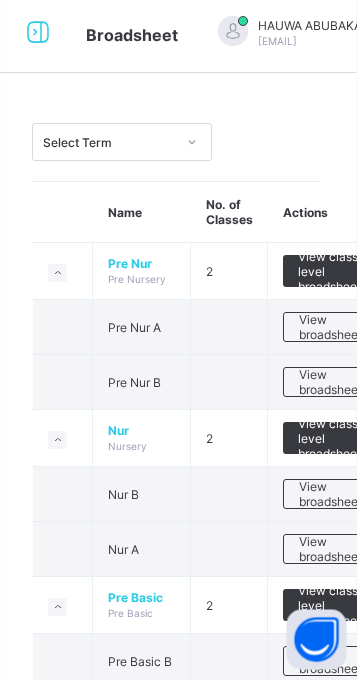 click at bounding box center [42, 39] 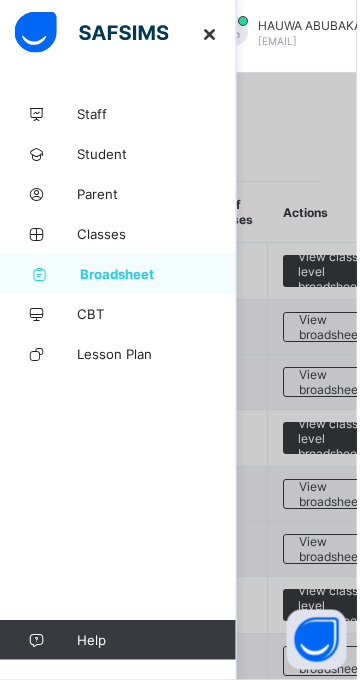 click on "Classes" at bounding box center [160, 240] 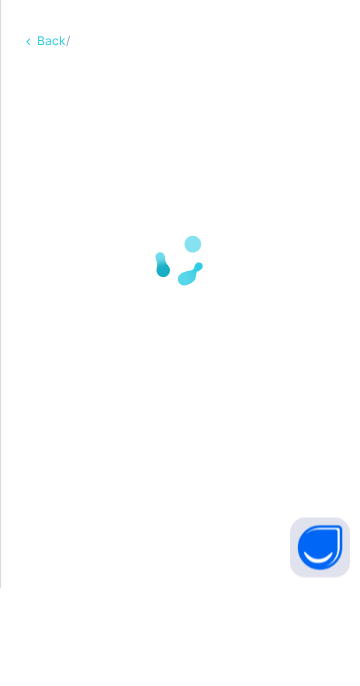 scroll, scrollTop: 0, scrollLeft: 0, axis: both 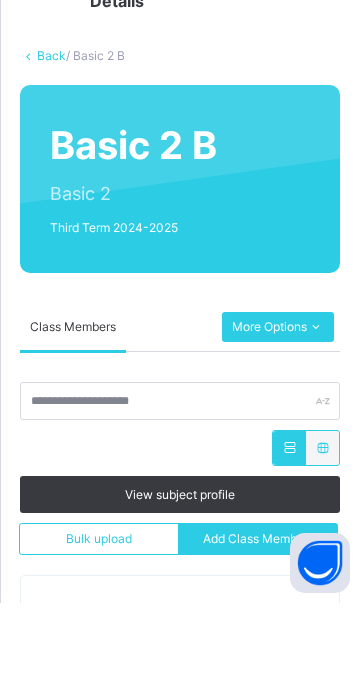 click on "More Options" at bounding box center [278, 410] 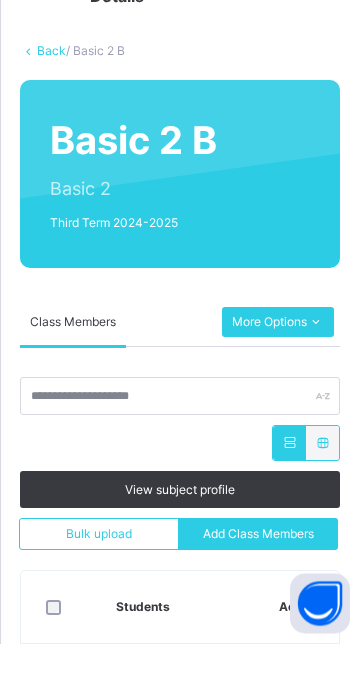 click at bounding box center [315, 365] 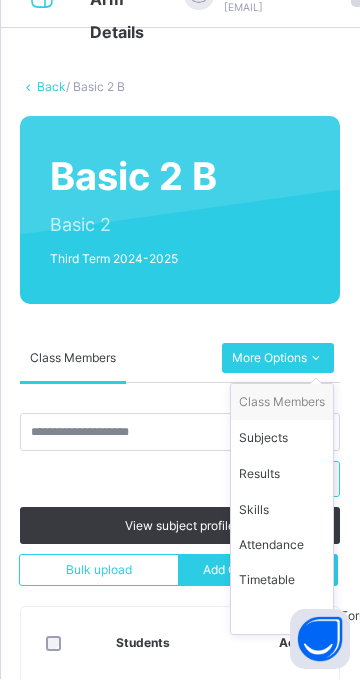 click on "Results" at bounding box center [282, 481] 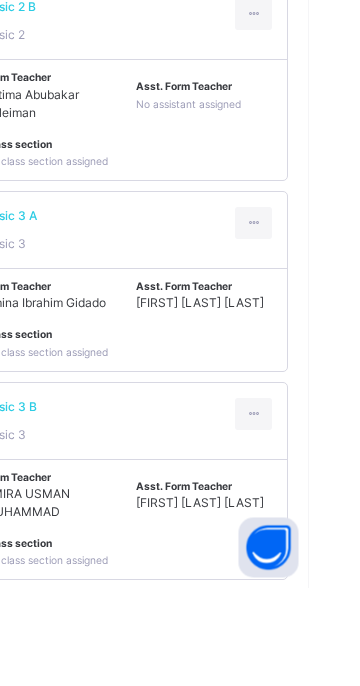 scroll, scrollTop: 2041, scrollLeft: 0, axis: vertical 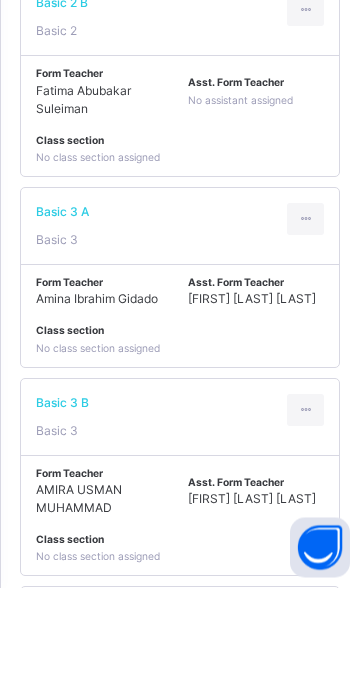 click on "Basic 3   A" at bounding box center (62, 311) 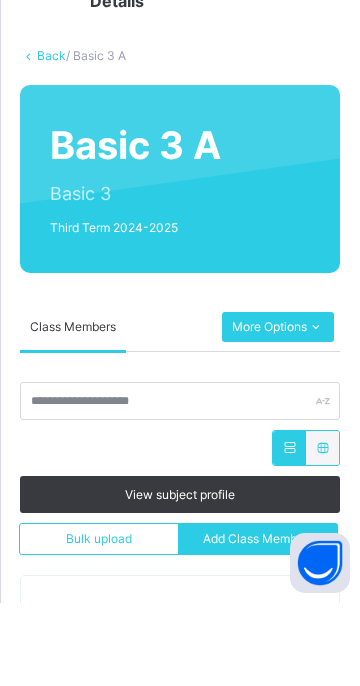 scroll, scrollTop: 166, scrollLeft: 0, axis: vertical 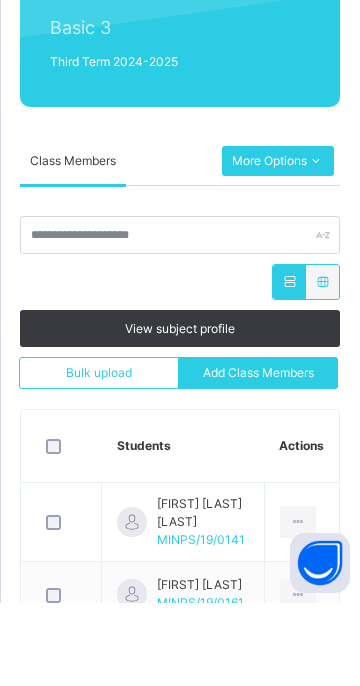 click at bounding box center [315, 244] 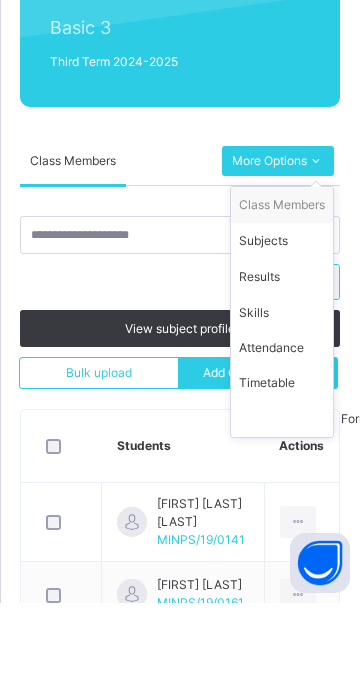 click on "Results" at bounding box center [282, 360] 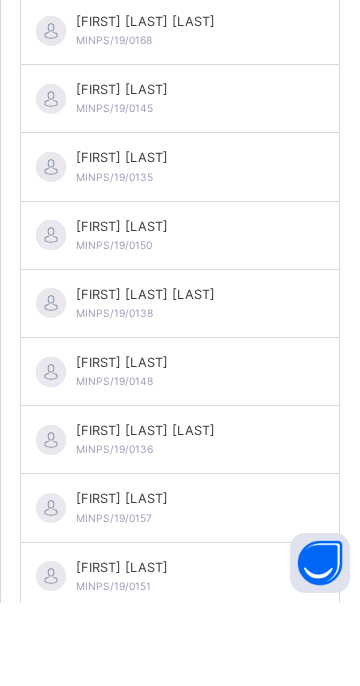 scroll, scrollTop: 1267, scrollLeft: 0, axis: vertical 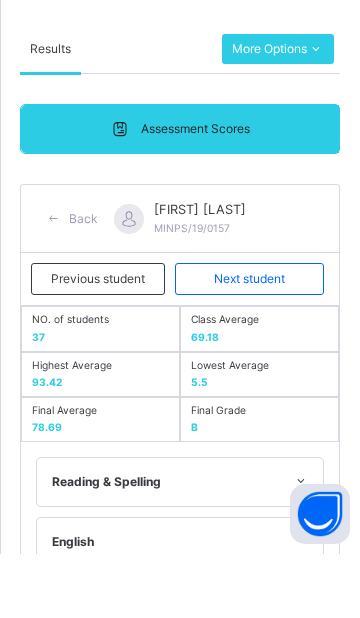 click on "Next student" at bounding box center (249, 343) 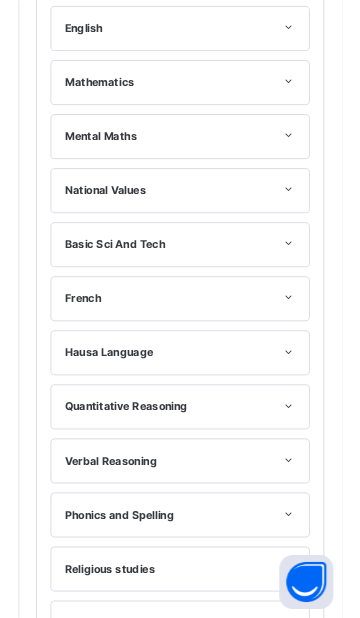 scroll, scrollTop: 366, scrollLeft: 0, axis: vertical 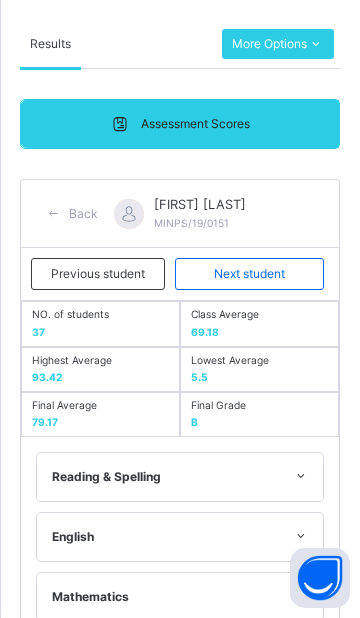 click on "Next student" at bounding box center [249, 274] 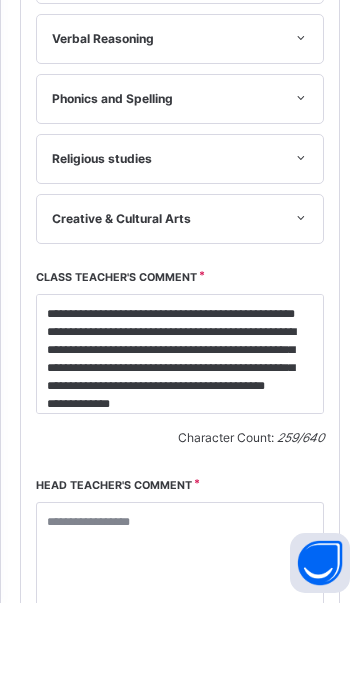 scroll, scrollTop: 1293, scrollLeft: 0, axis: vertical 